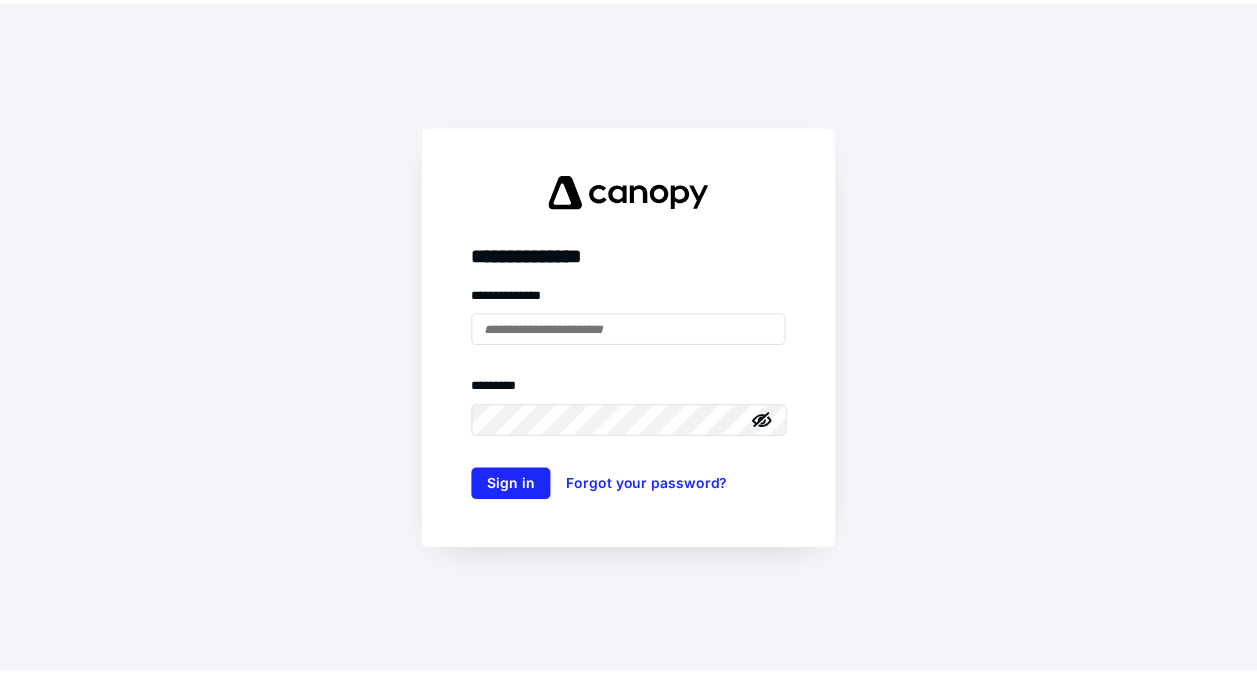 scroll, scrollTop: 0, scrollLeft: 0, axis: both 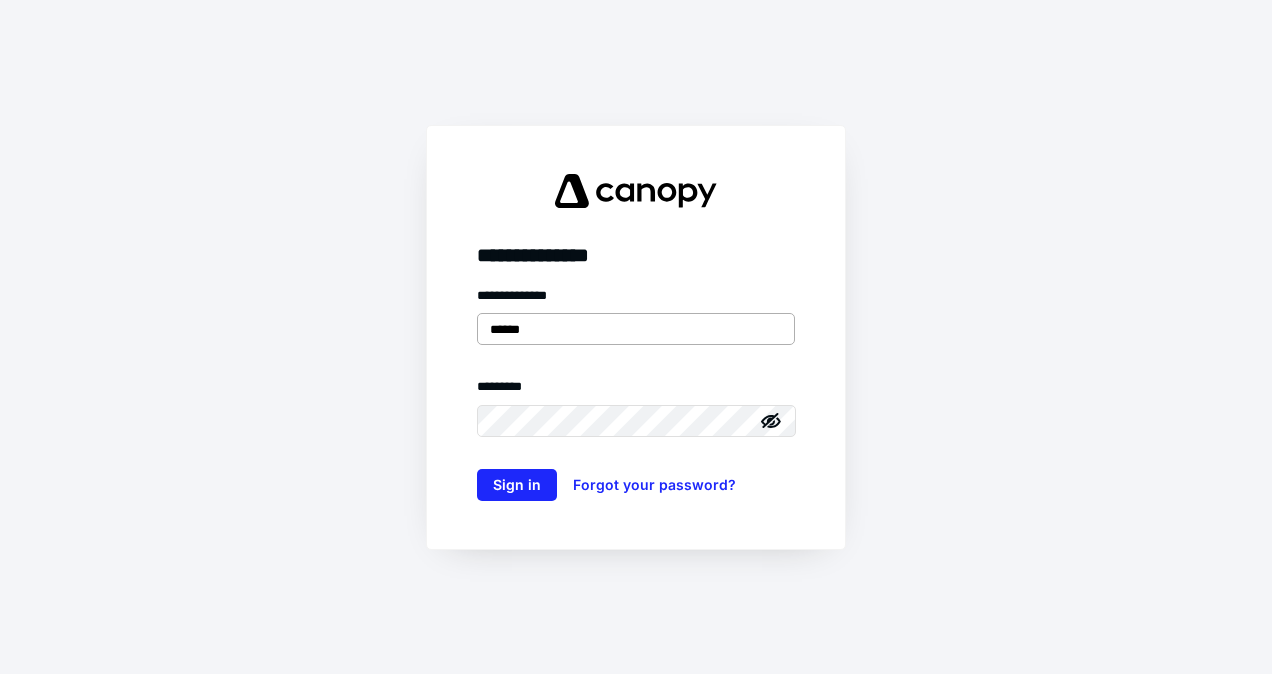 click on "******" at bounding box center [636, 329] 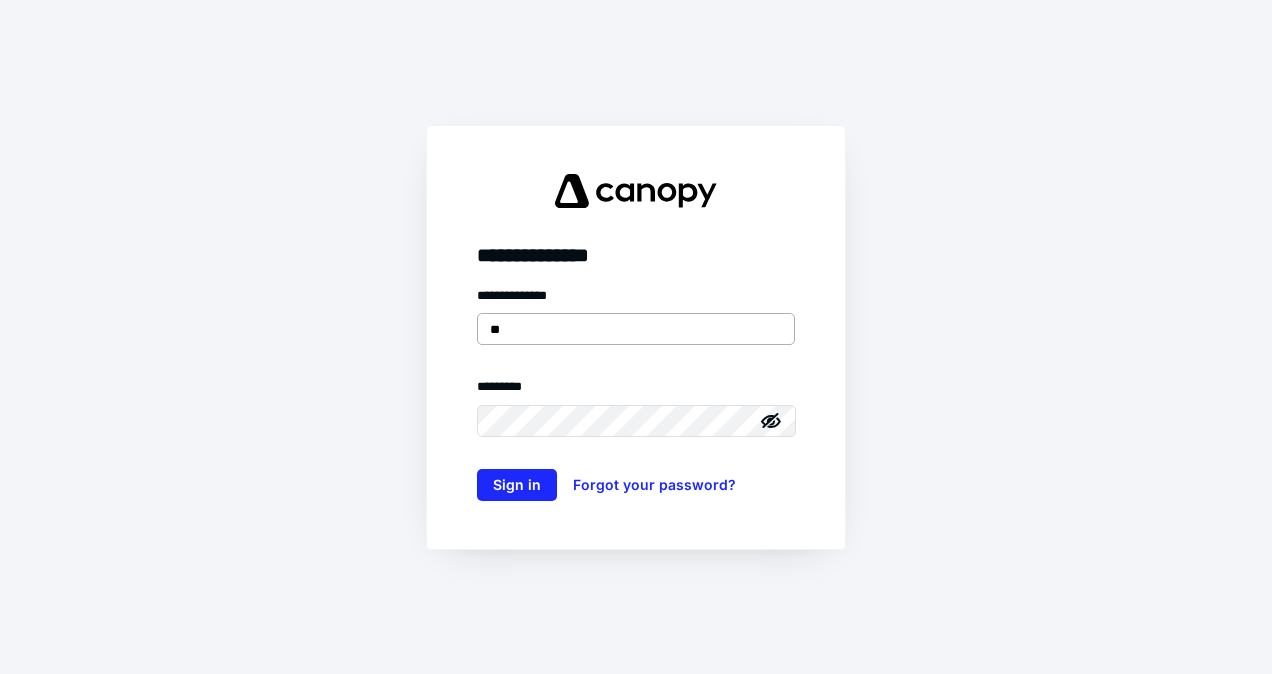 type on "*" 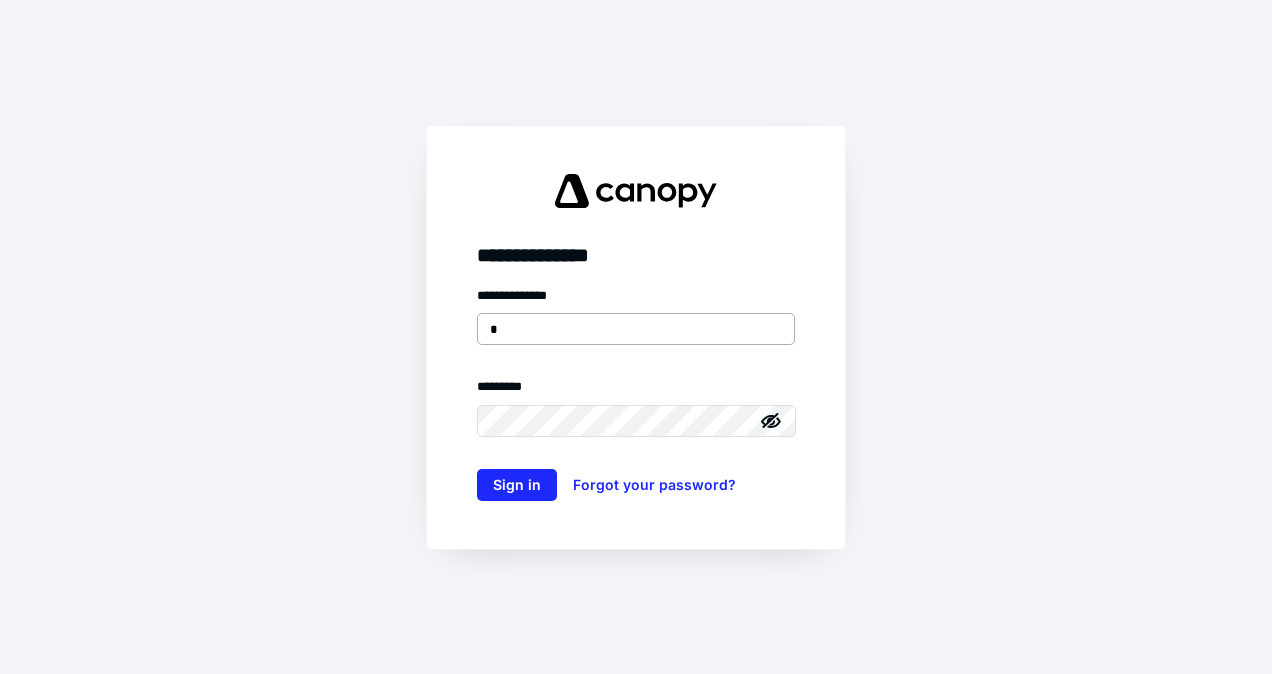 type on "**********" 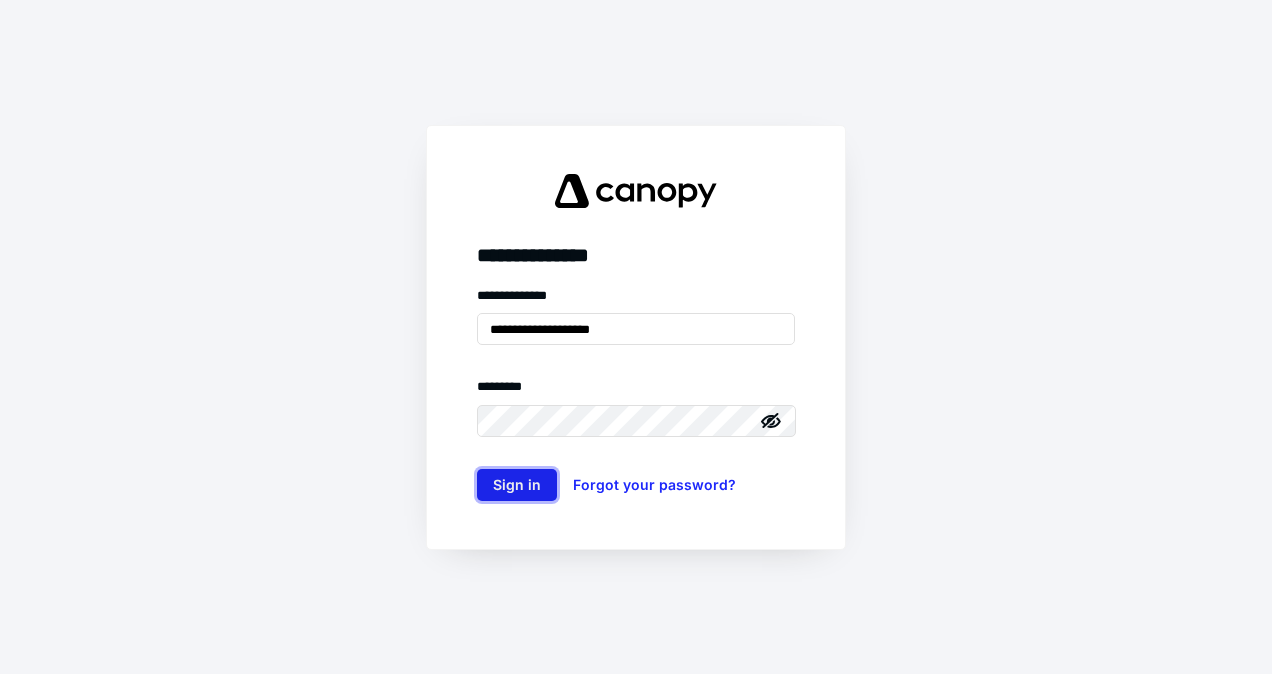 click on "Sign in" at bounding box center (517, 485) 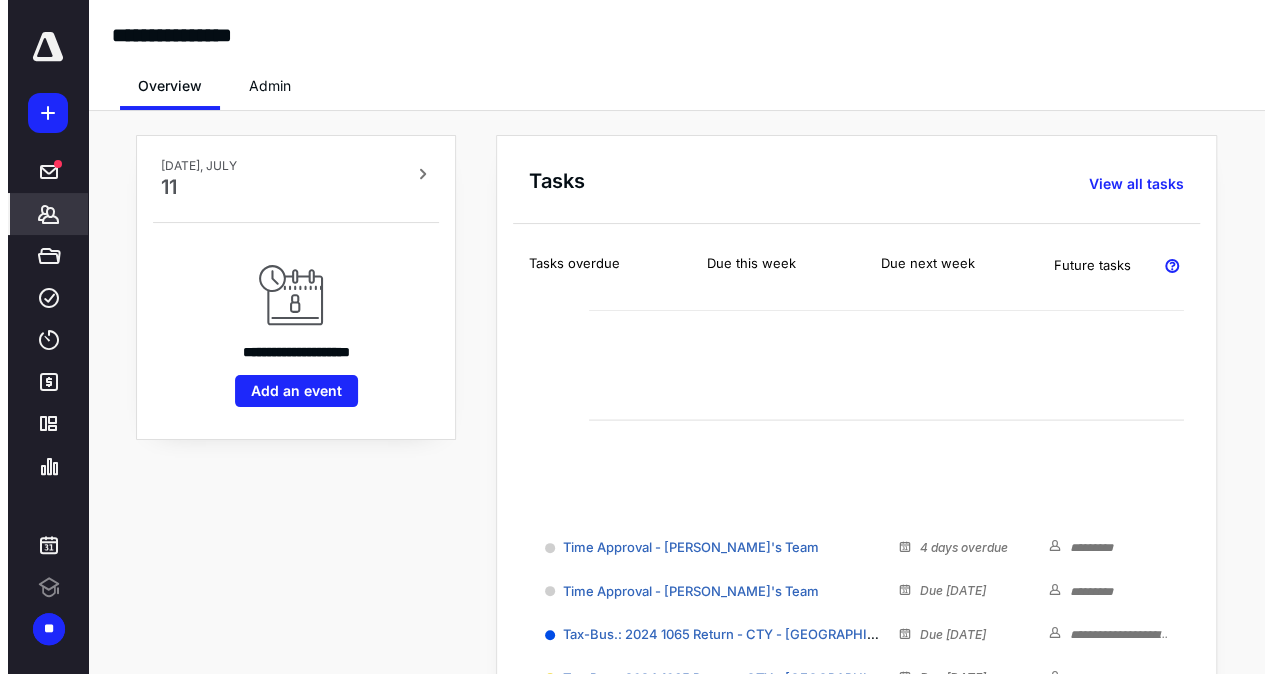 scroll, scrollTop: 0, scrollLeft: 0, axis: both 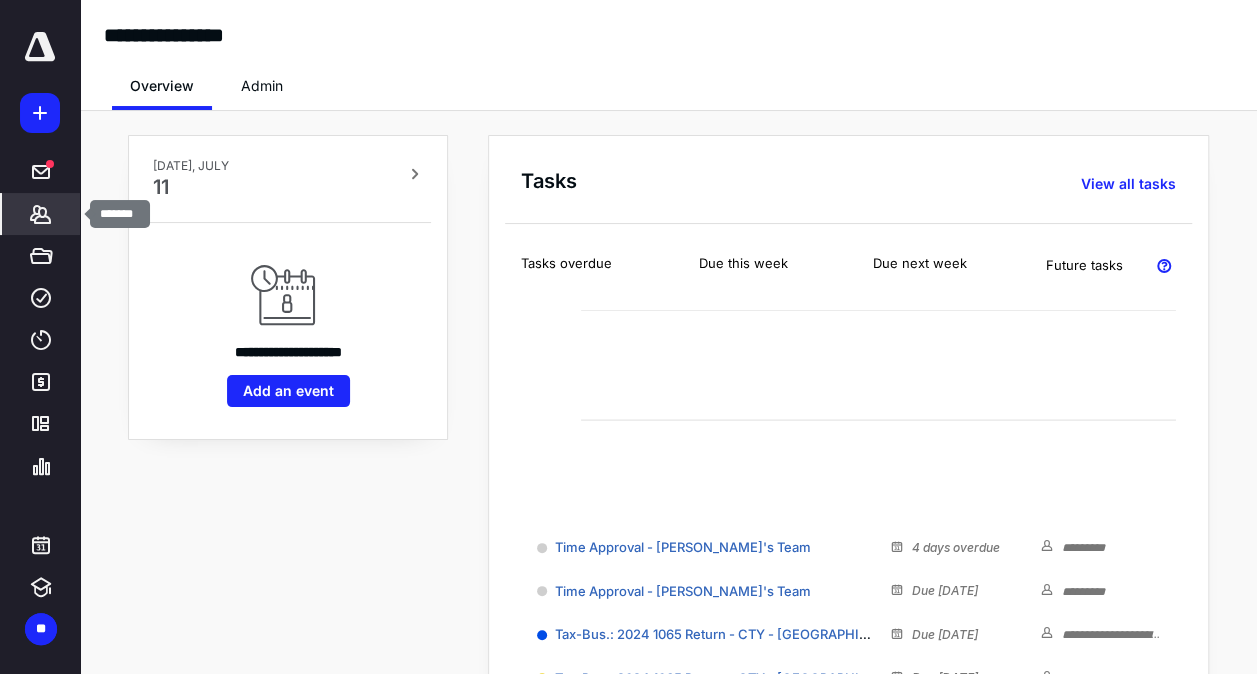 click 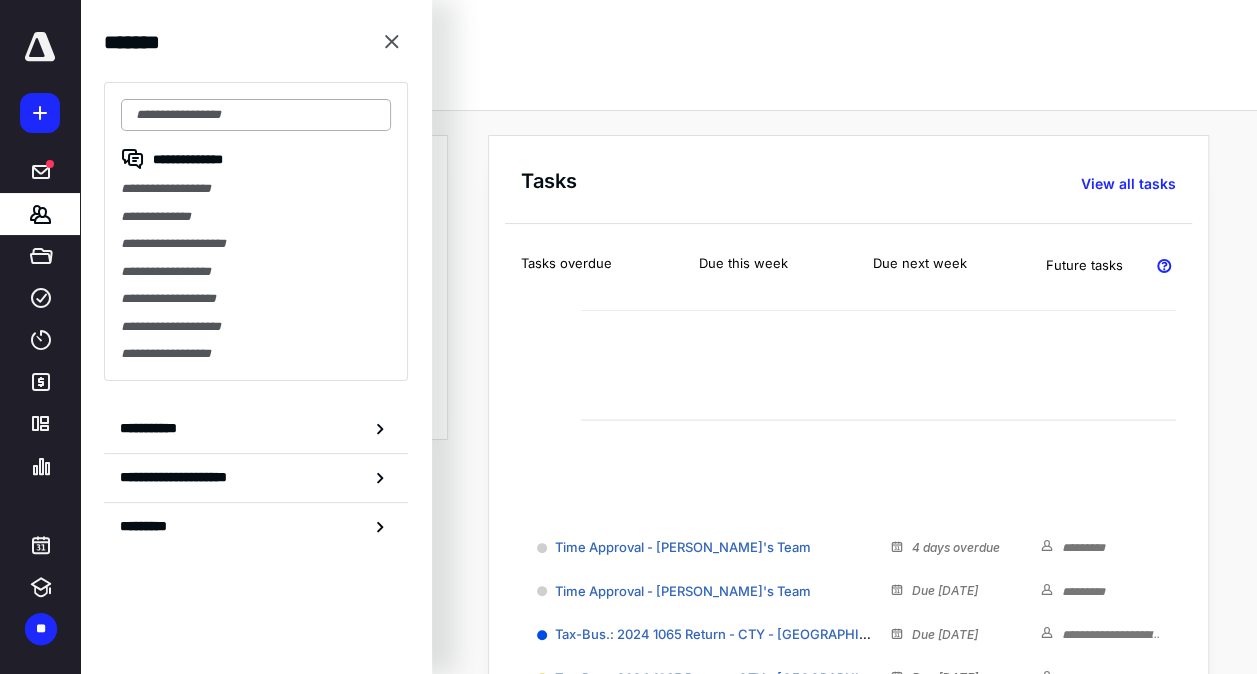 click at bounding box center (256, 115) 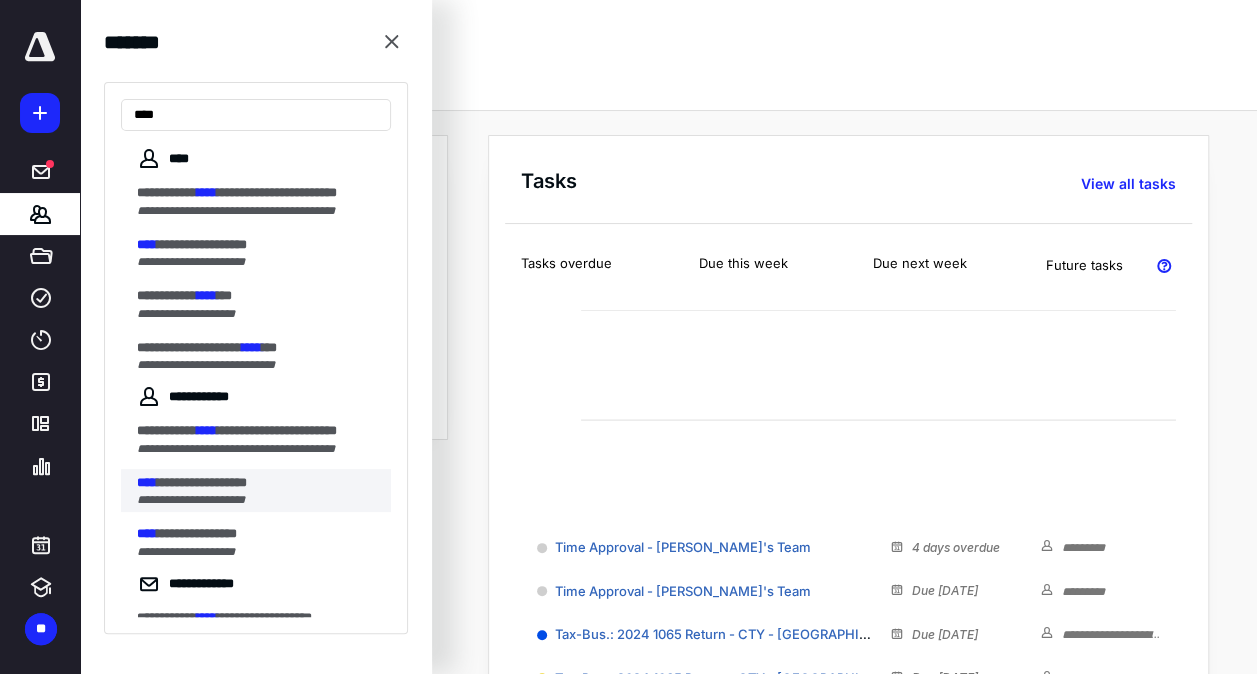 type on "****" 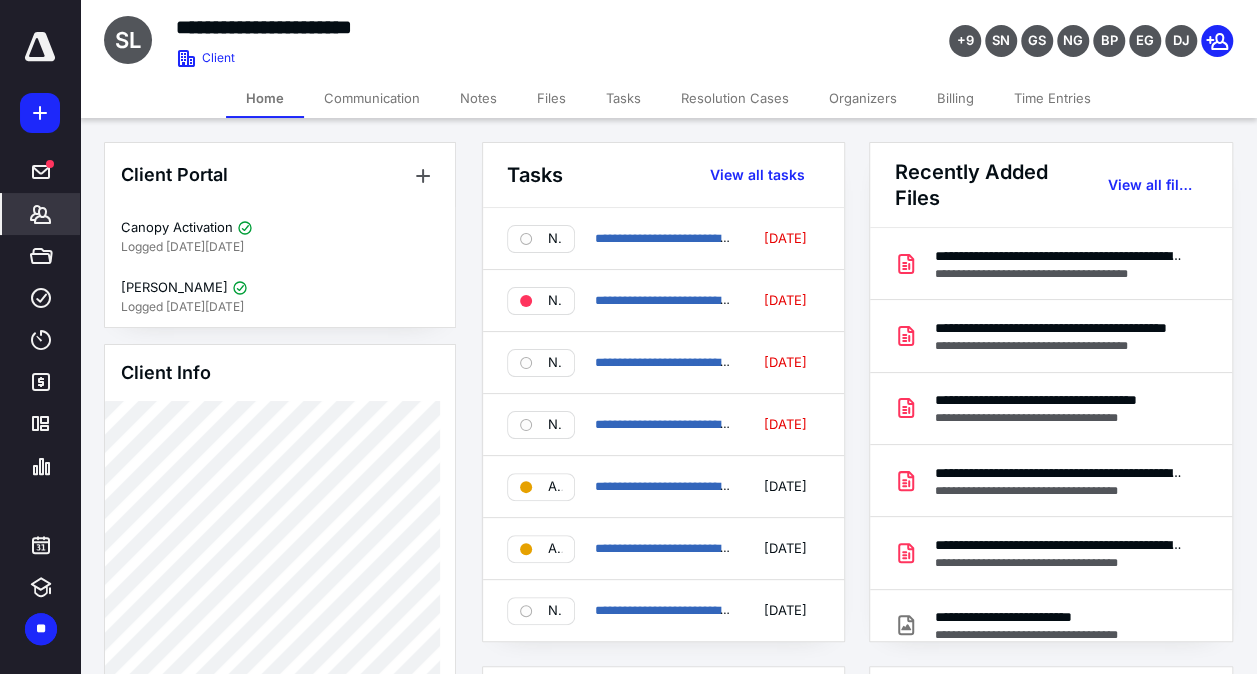 click on "Files" at bounding box center (551, 98) 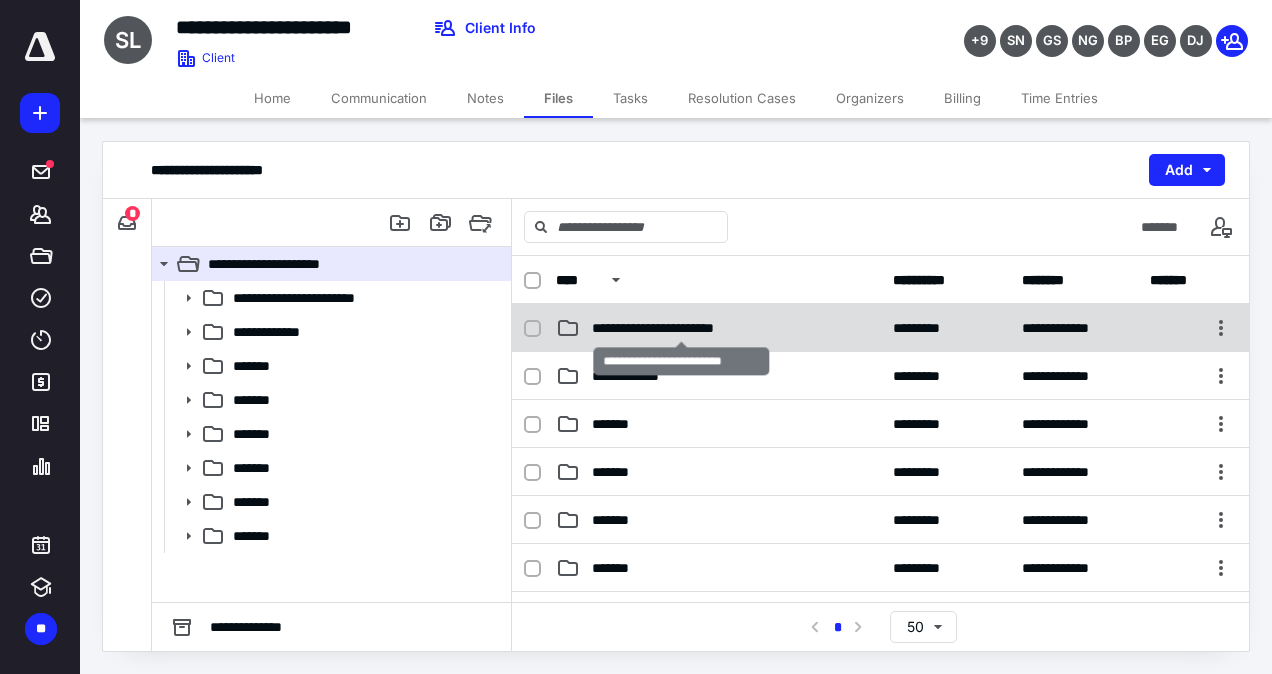 click on "**********" at bounding box center [682, 328] 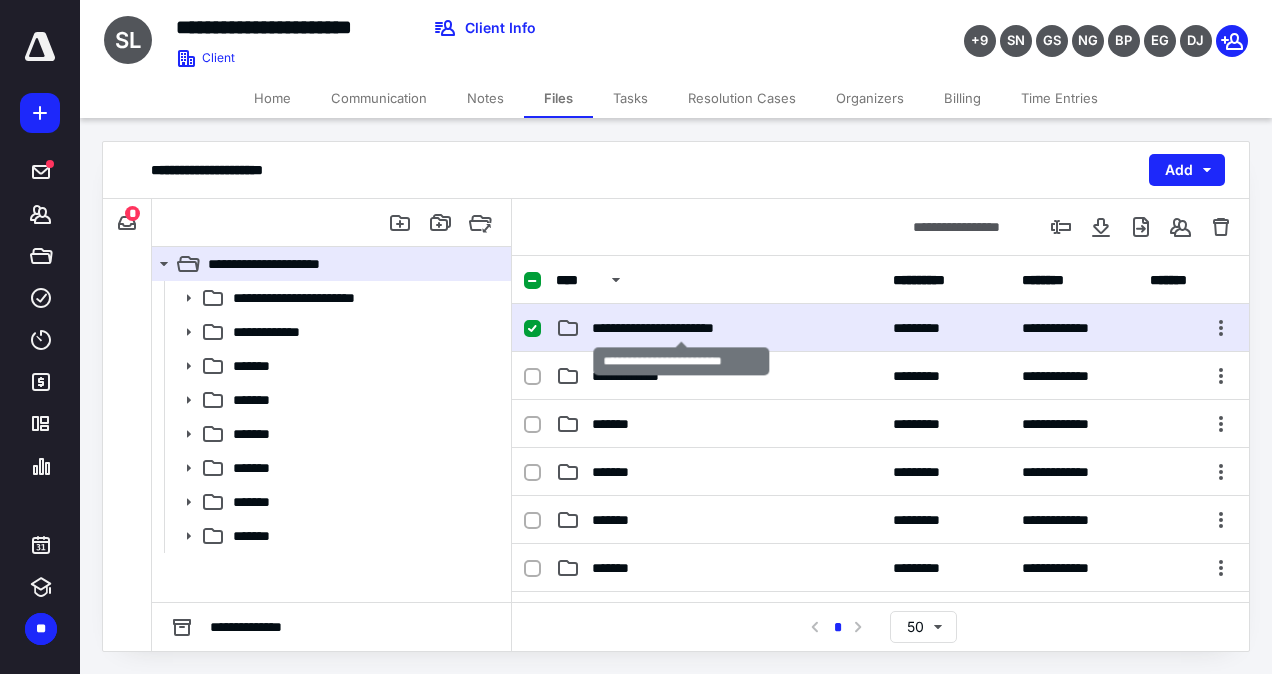 click on "**********" at bounding box center [682, 328] 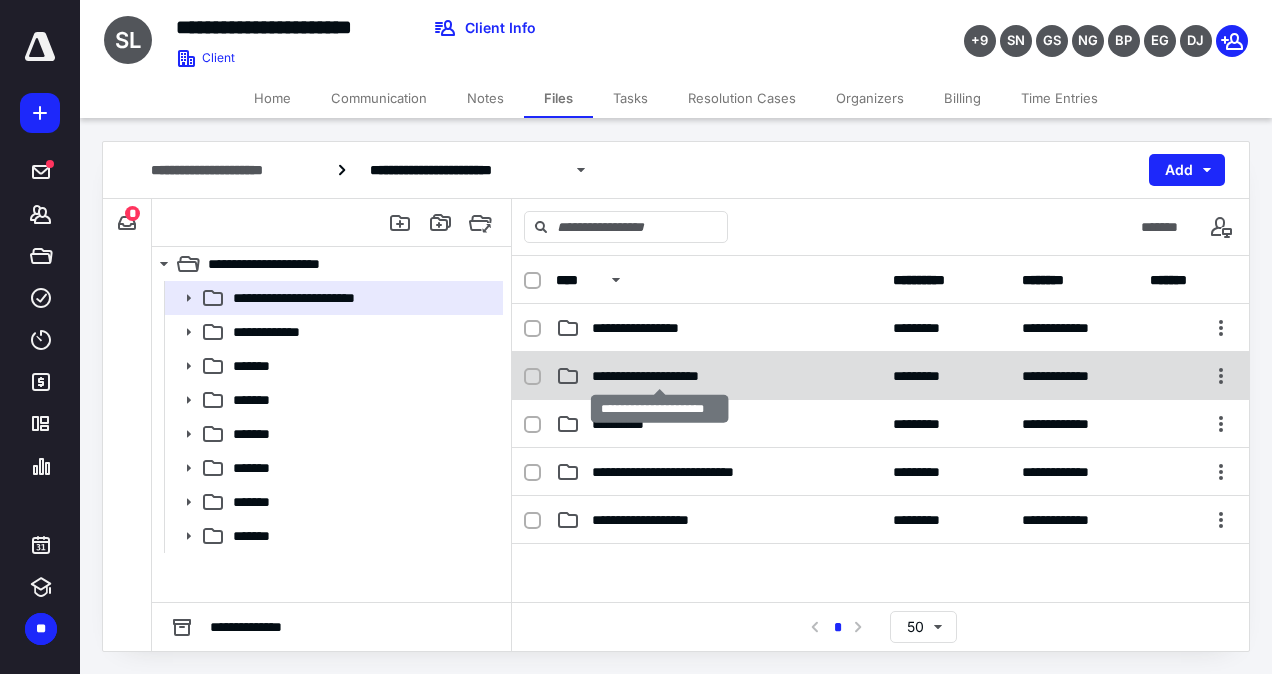 click on "**********" at bounding box center [660, 376] 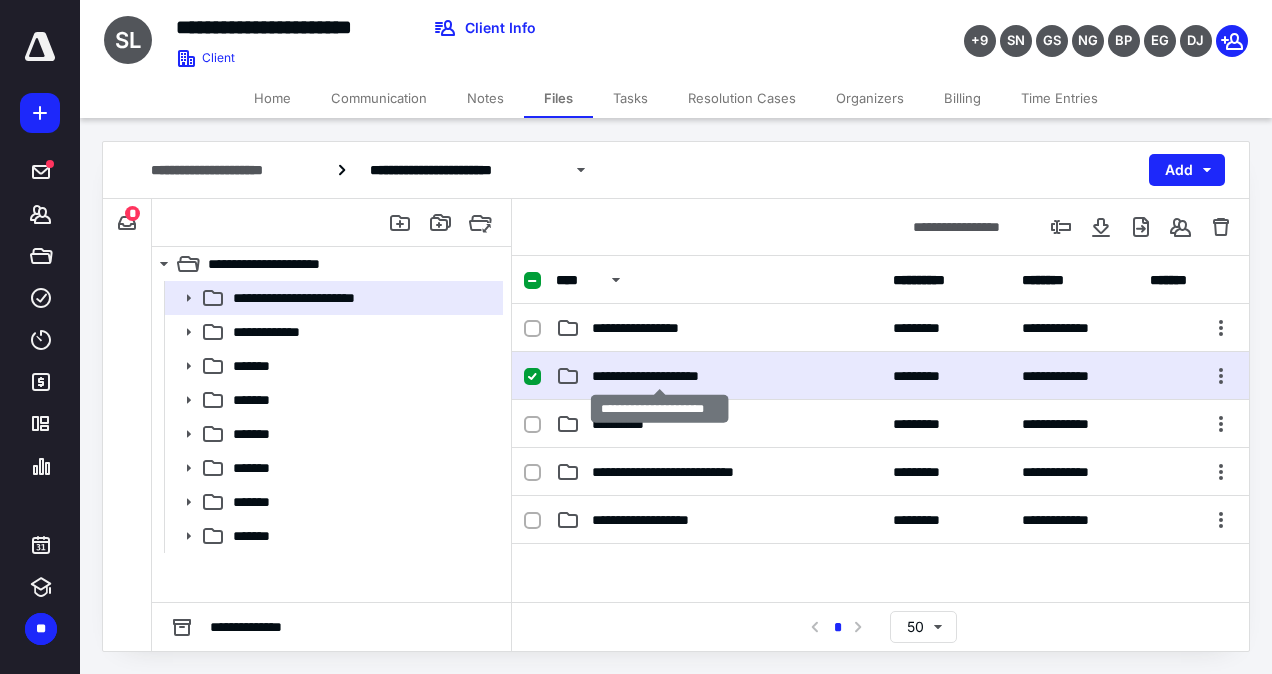 click on "**********" at bounding box center [660, 376] 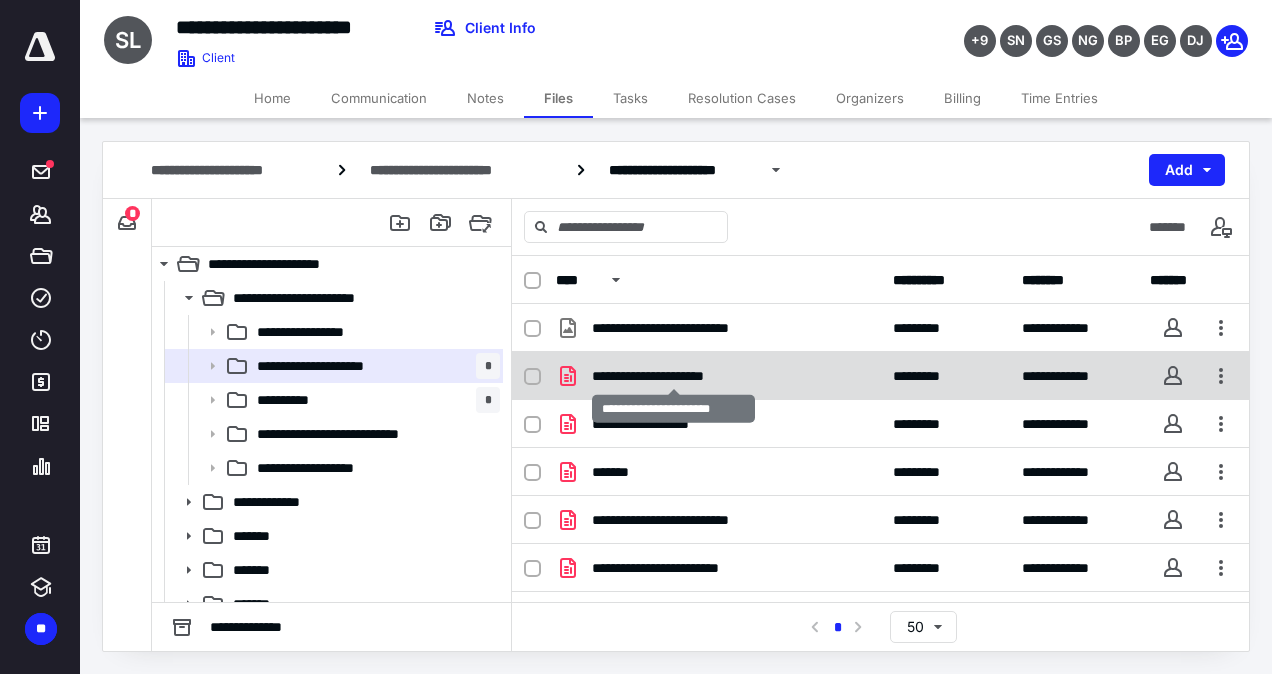 click on "**********" at bounding box center (674, 376) 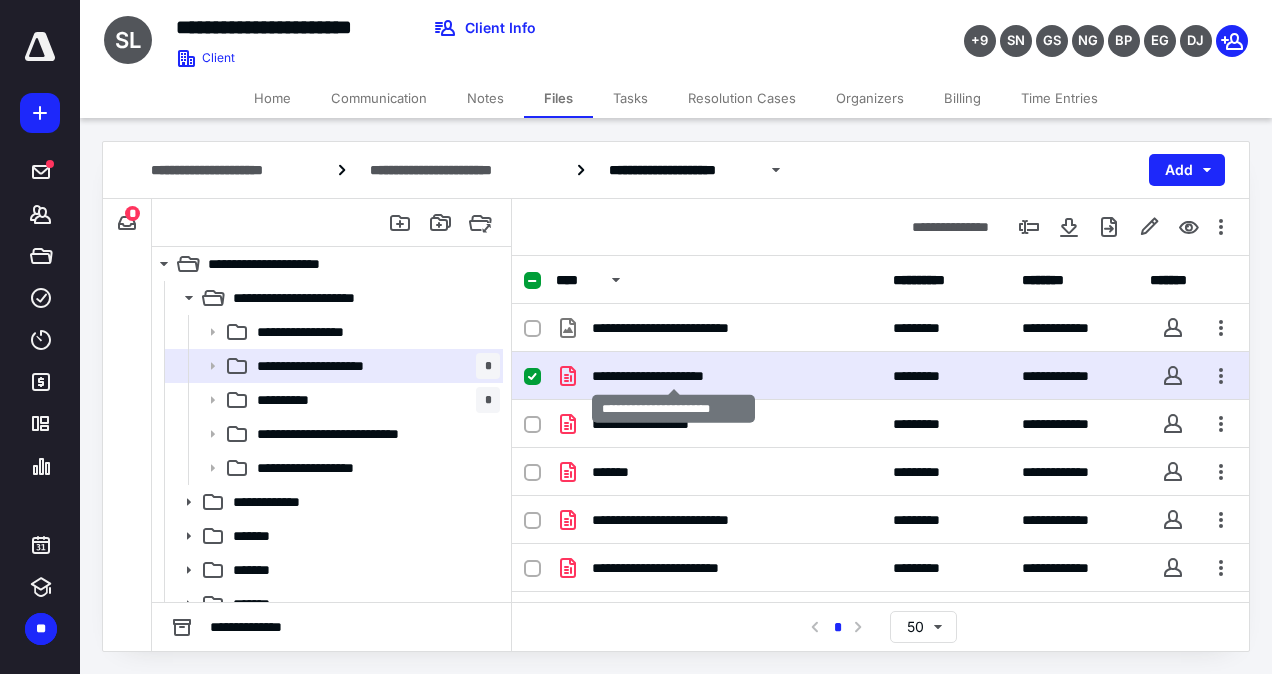 click on "**********" at bounding box center [674, 376] 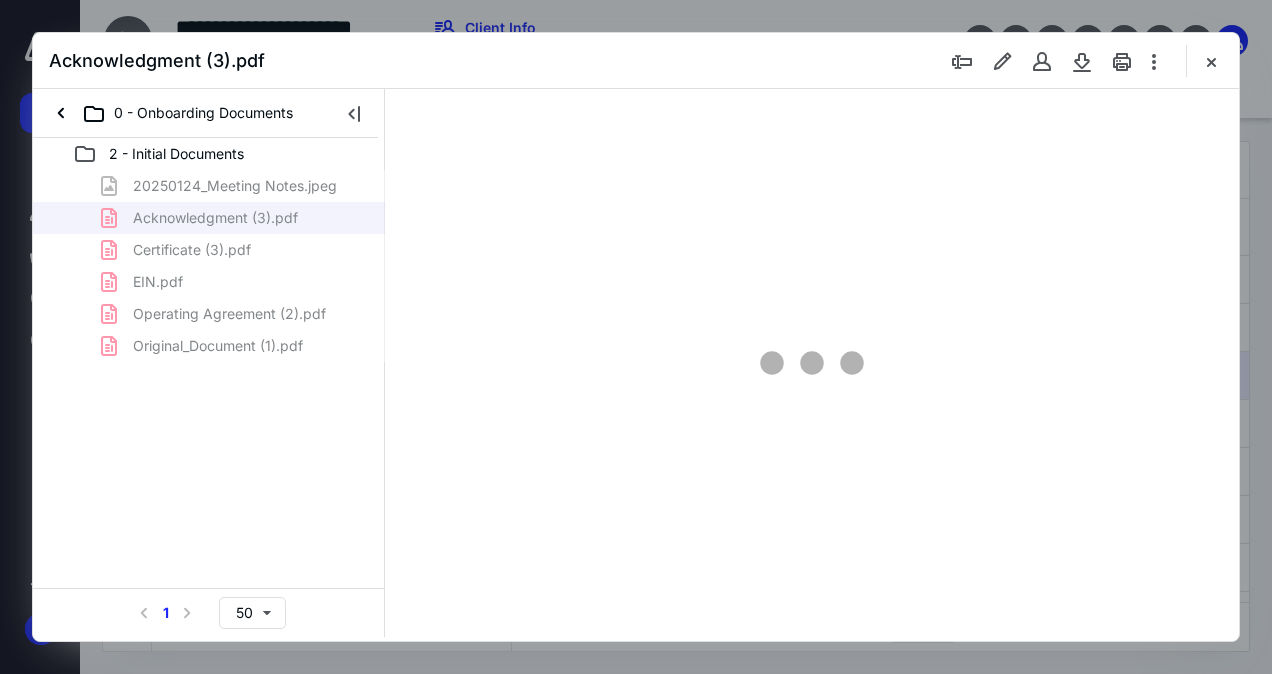 scroll, scrollTop: 0, scrollLeft: 0, axis: both 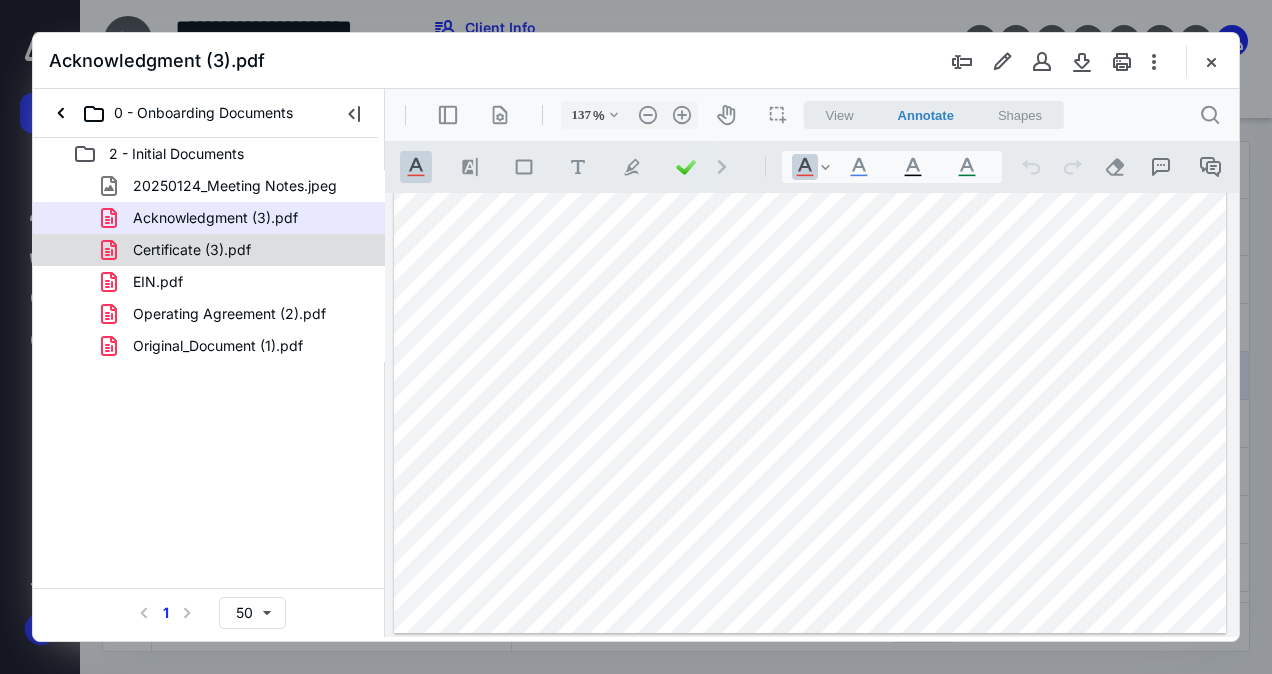 click on "Certificate (3).pdf" at bounding box center [209, 250] 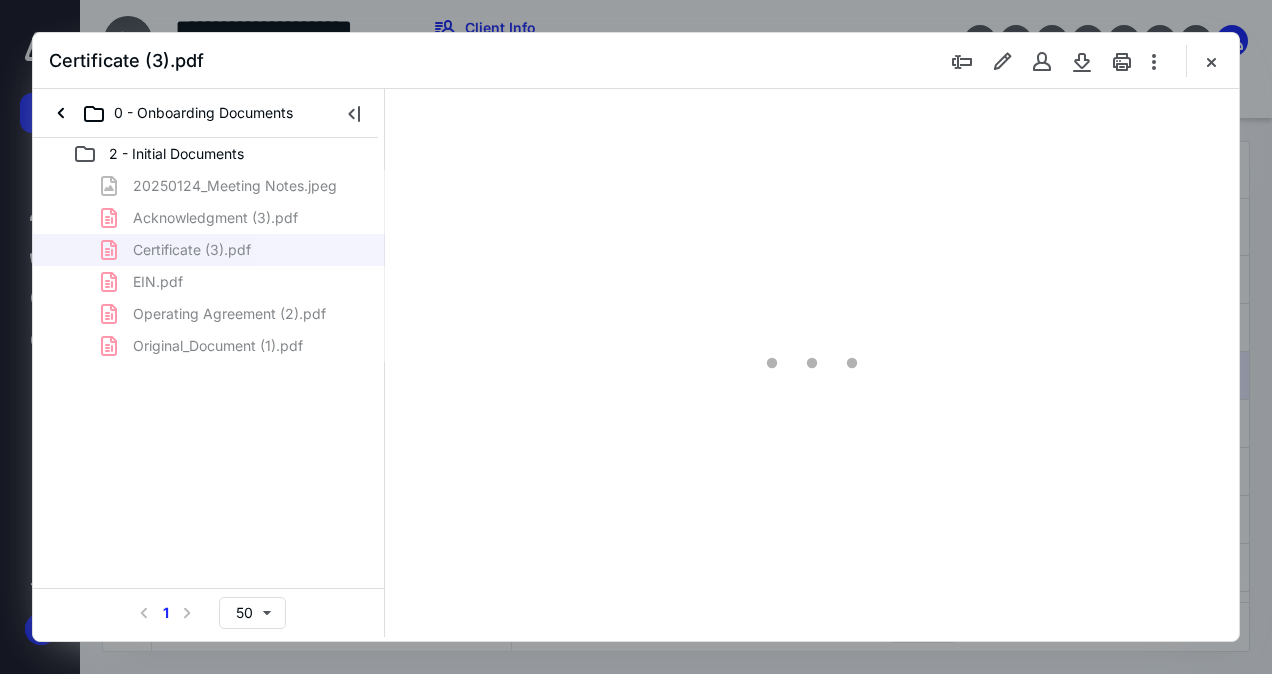 scroll, scrollTop: 0, scrollLeft: 0, axis: both 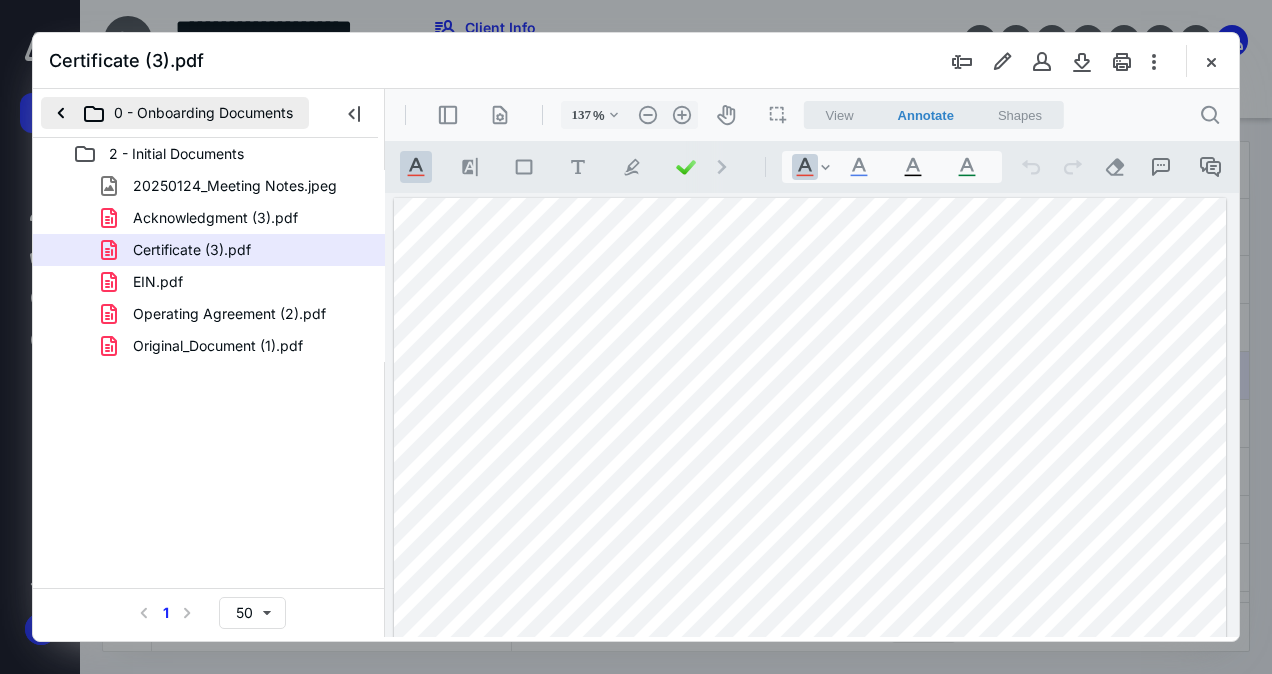 click on "0 - Onboarding Documents" at bounding box center (175, 113) 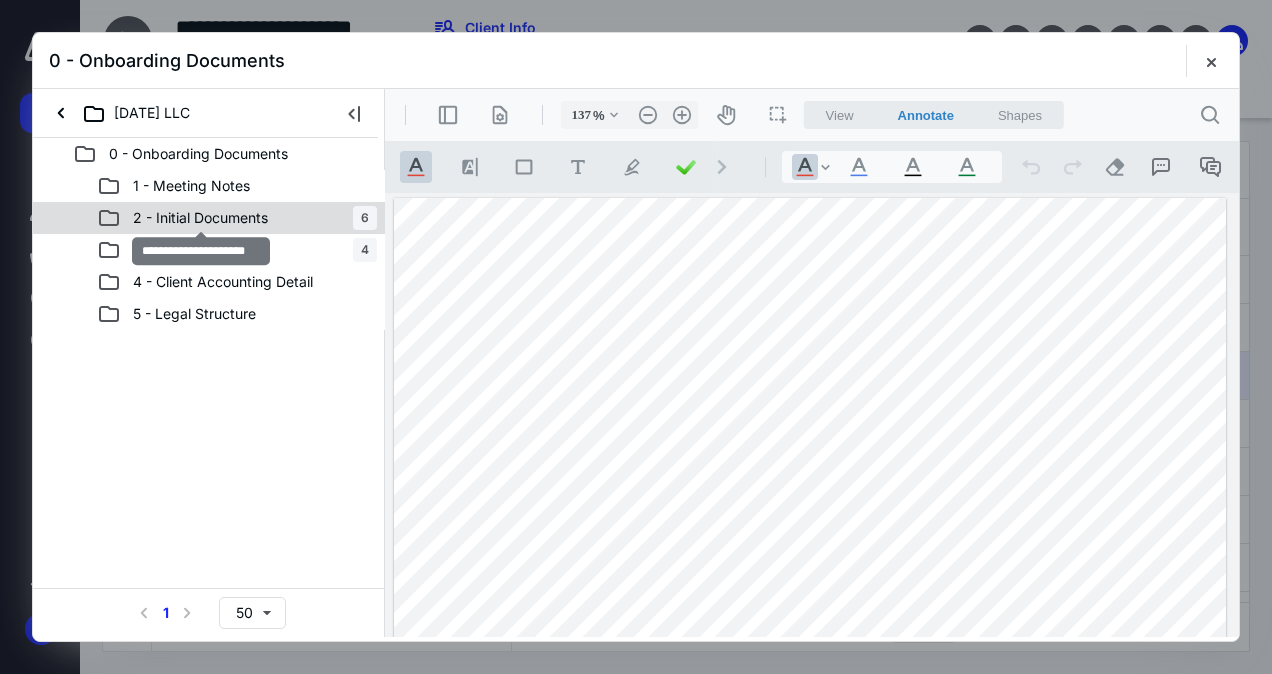 click on "2 - Initial Documents" at bounding box center (200, 218) 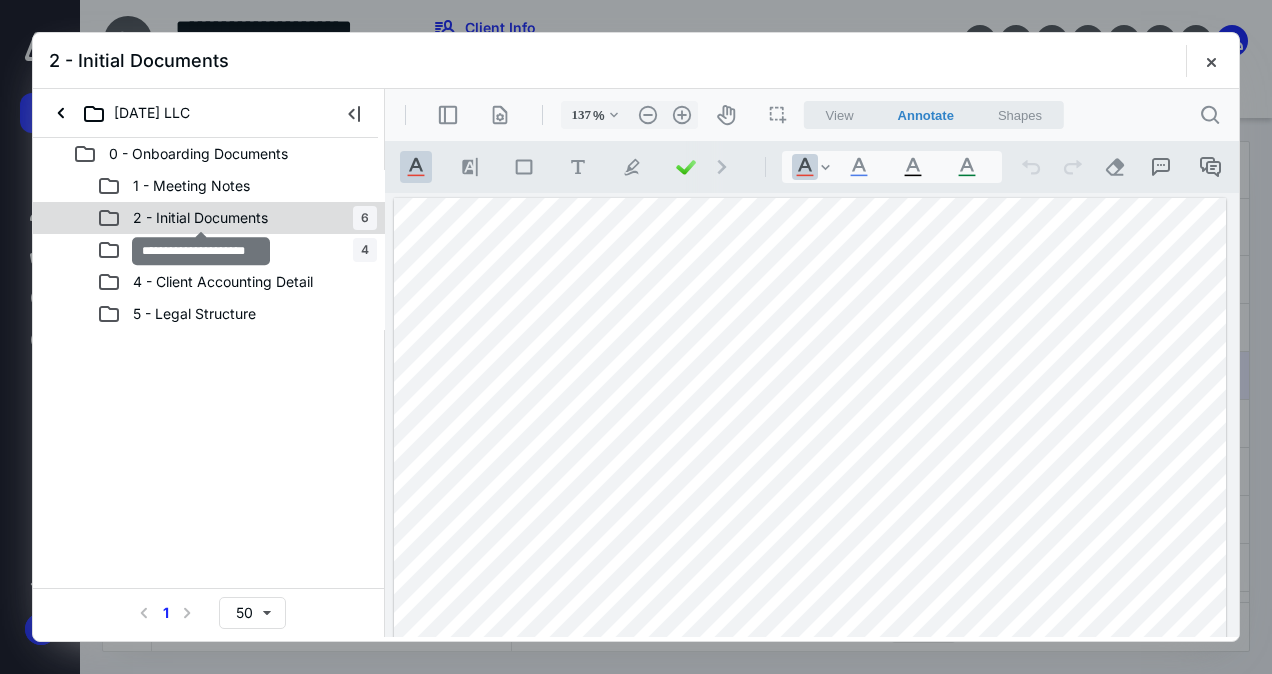 click on "2 - Initial Documents" at bounding box center (200, 218) 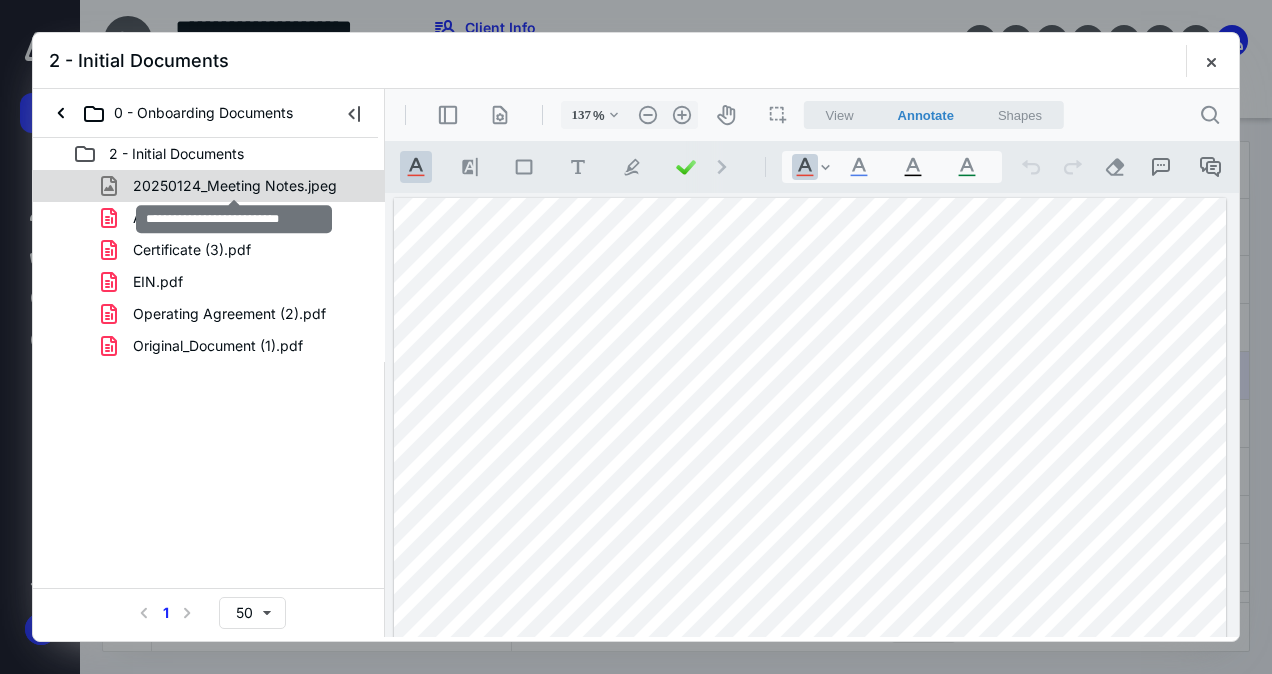 click on "20250124_Meeting Notes.jpeg" at bounding box center [235, 186] 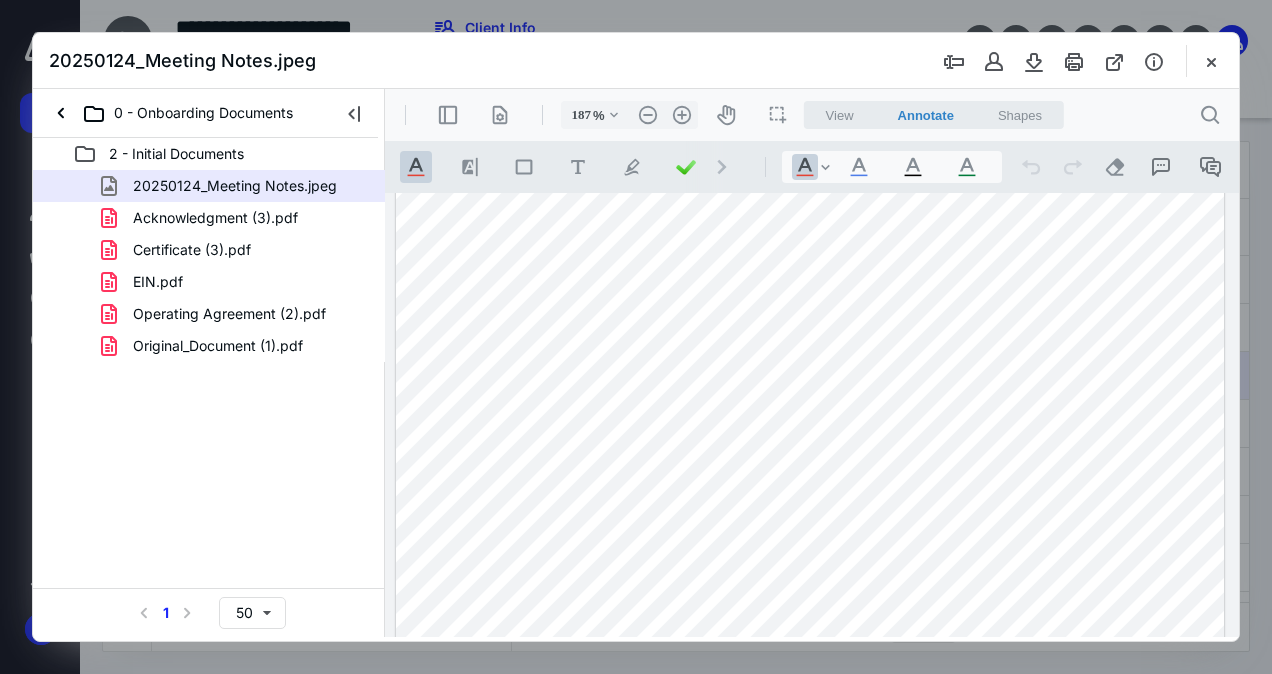 scroll, scrollTop: 880, scrollLeft: 0, axis: vertical 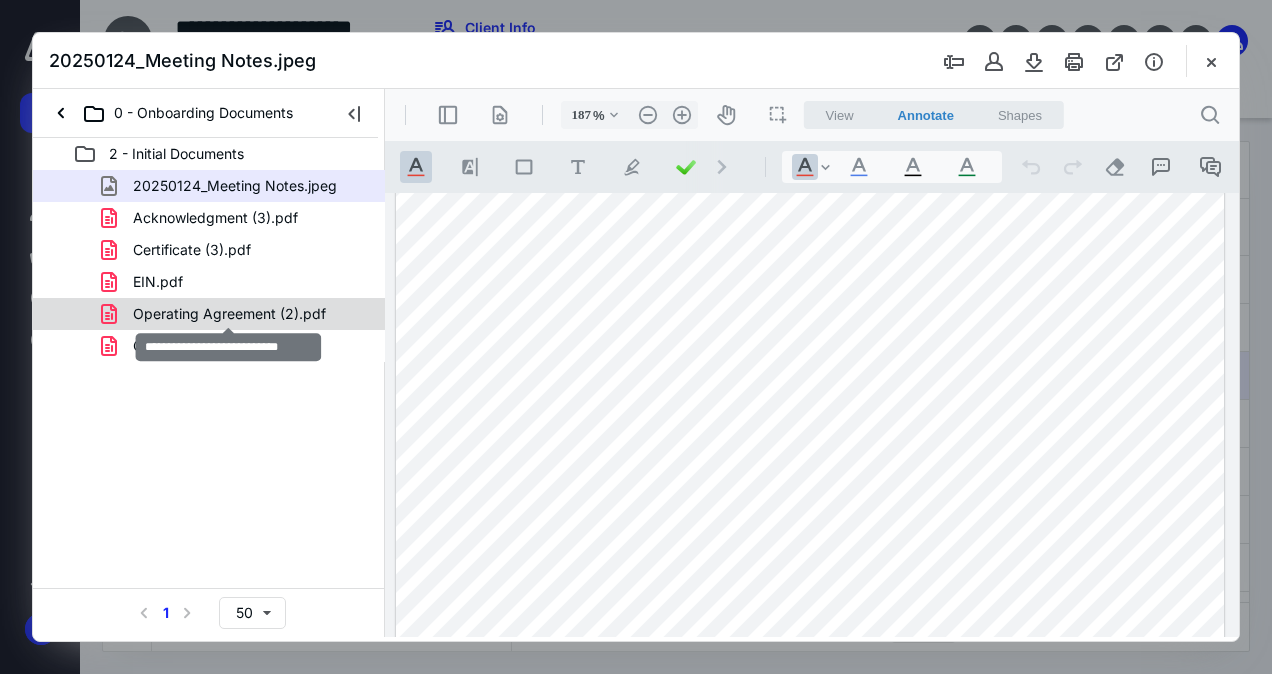 click on "Operating Agreement (2).pdf" at bounding box center (229, 314) 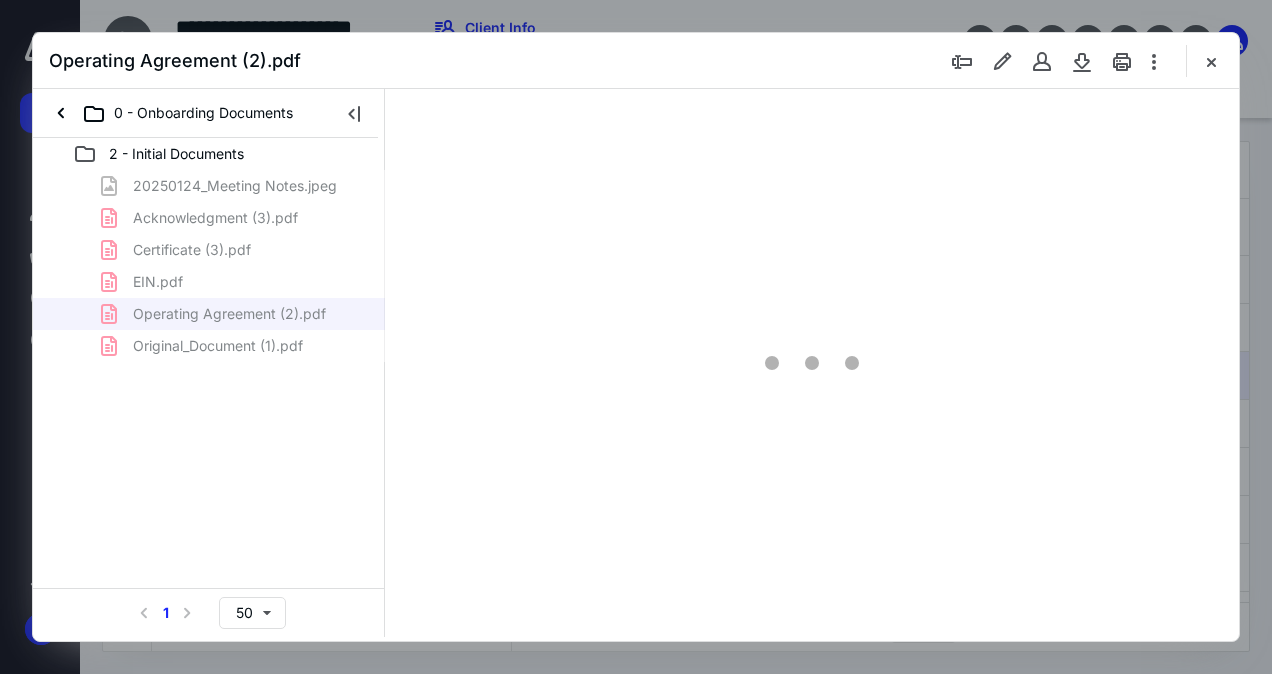 type on "137" 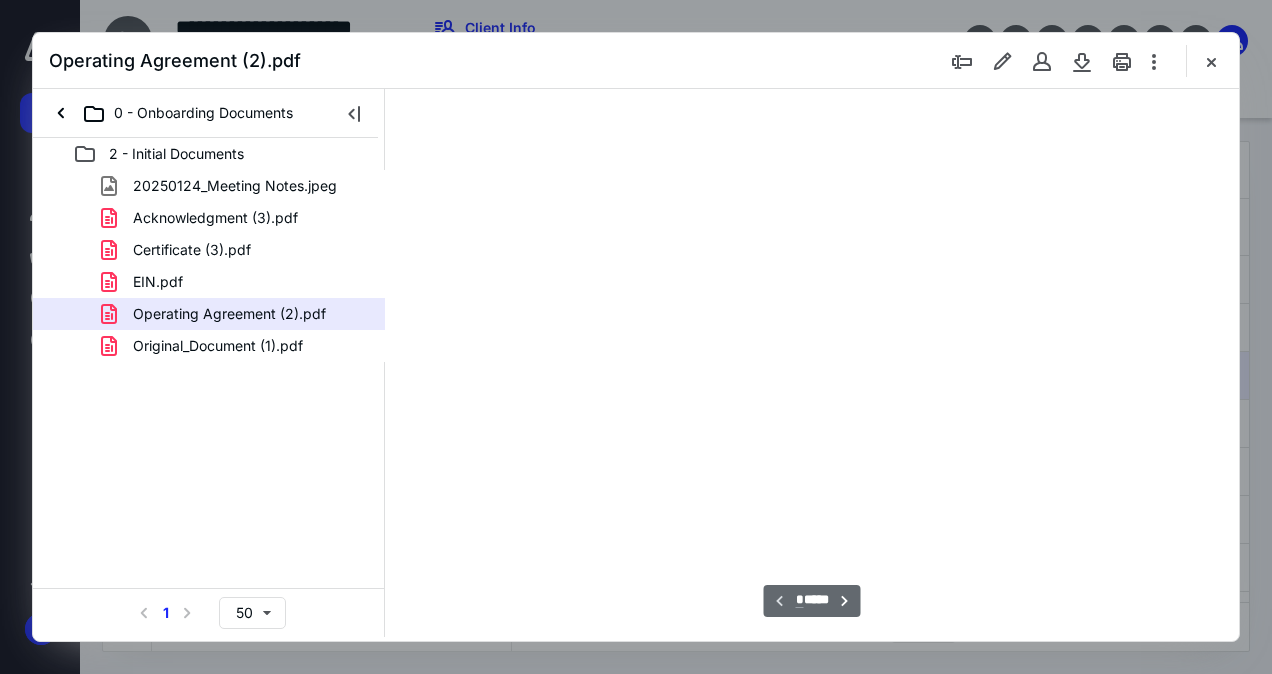scroll, scrollTop: 109, scrollLeft: 0, axis: vertical 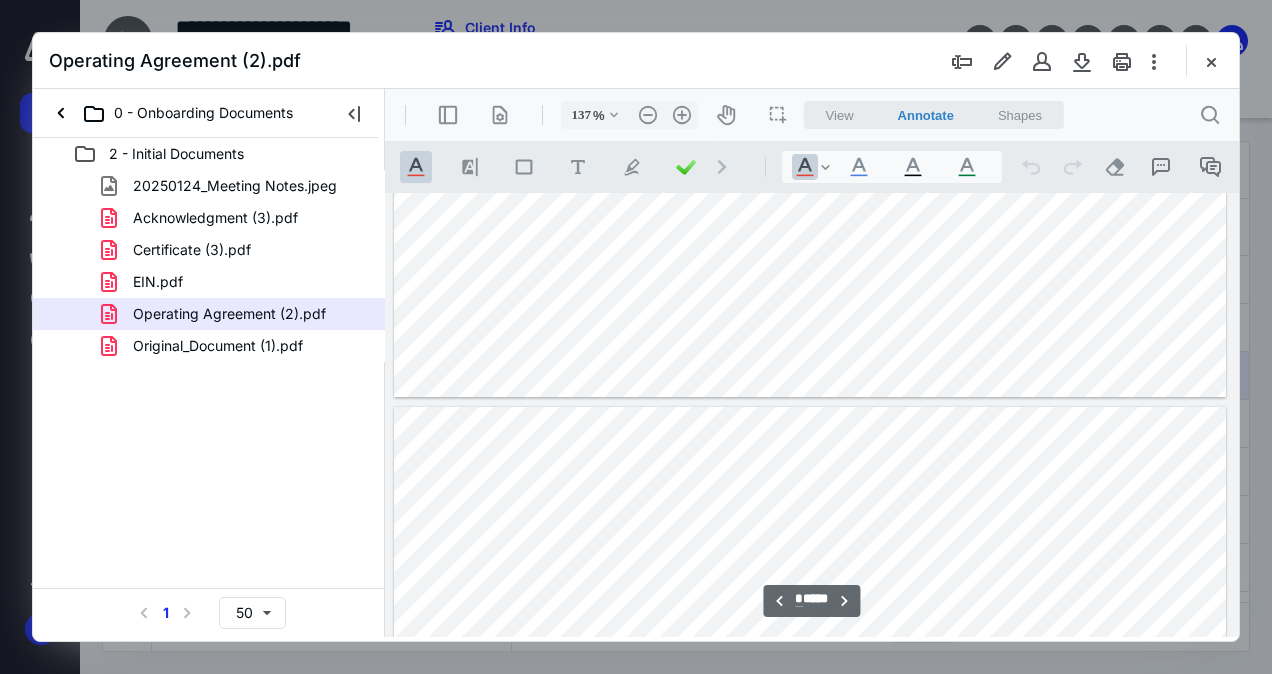 type on "*" 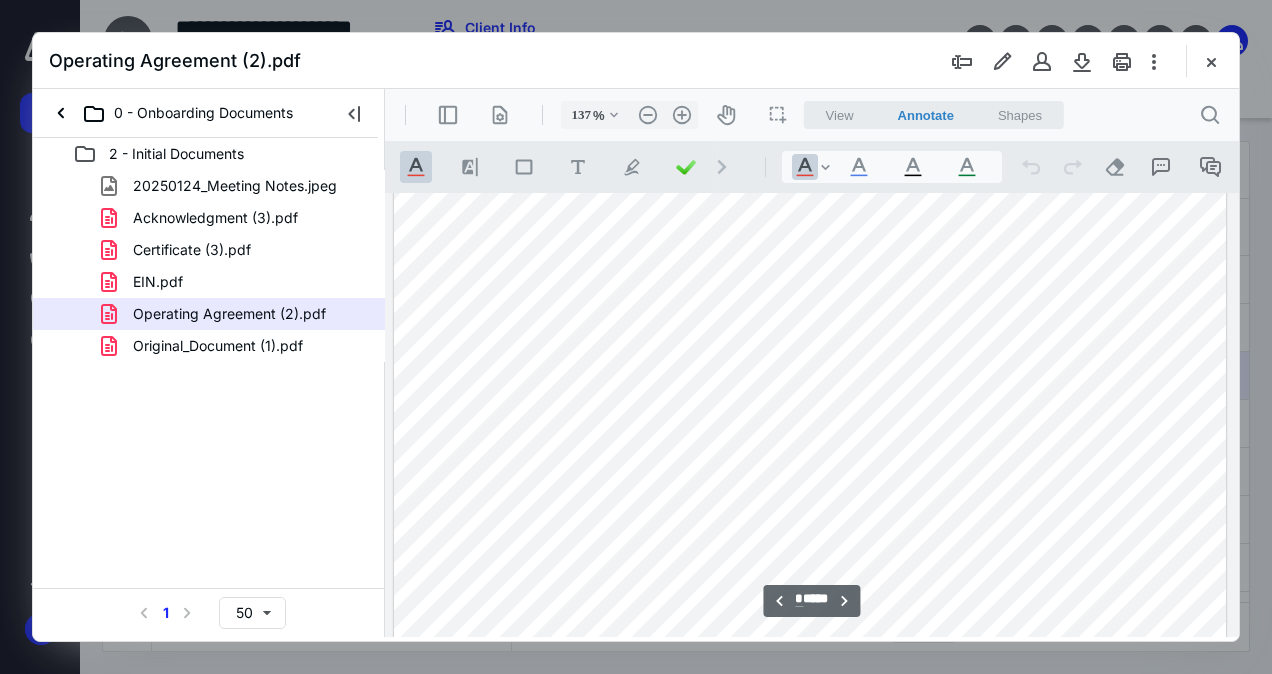 scroll, scrollTop: 2818, scrollLeft: 0, axis: vertical 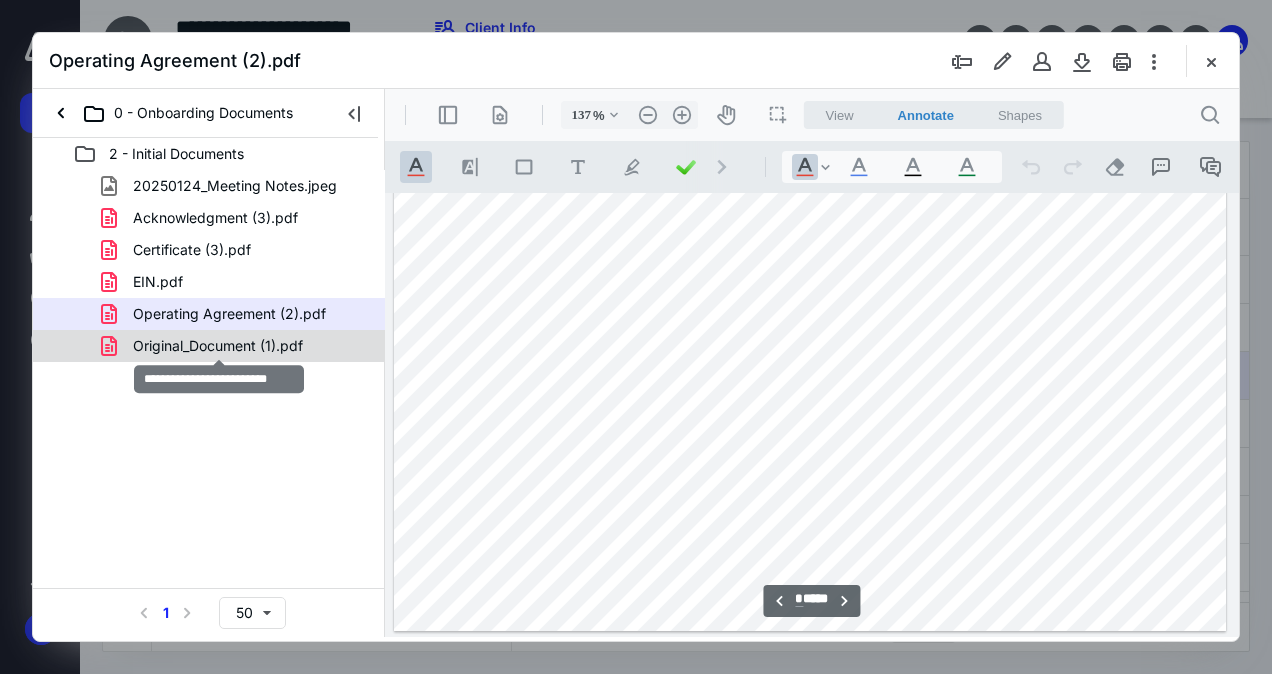 click on "Original_Document (1).pdf" at bounding box center (218, 346) 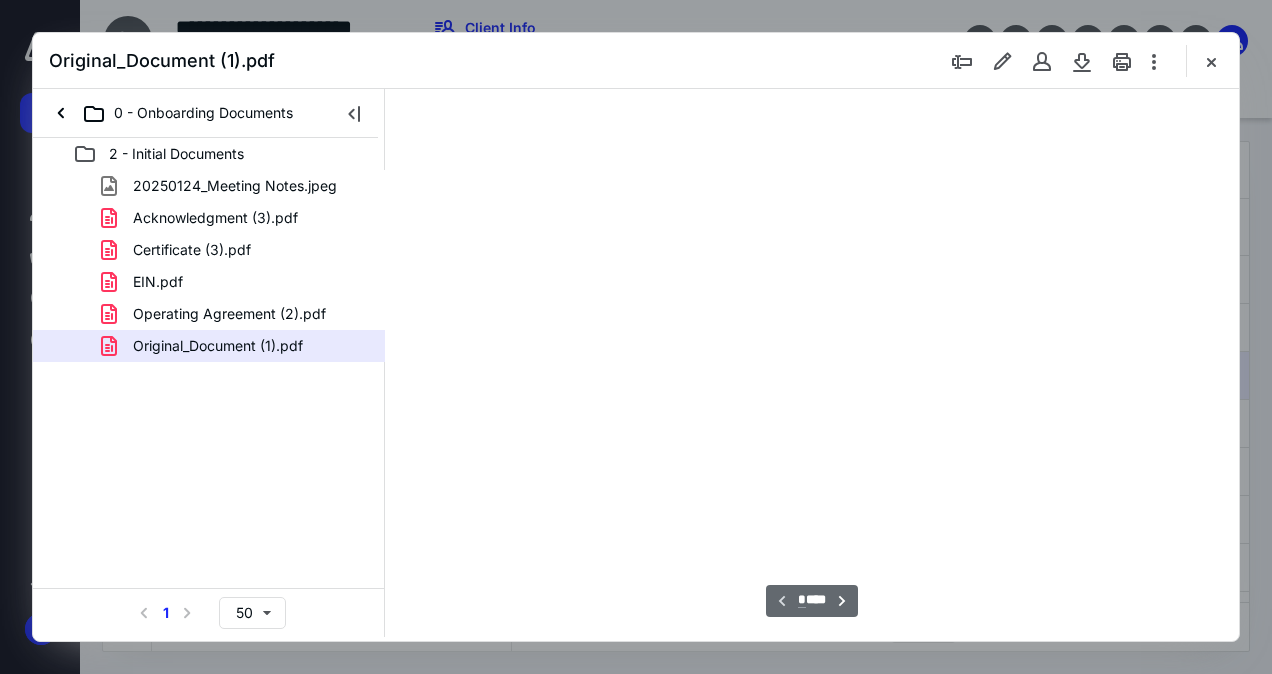 type on "137" 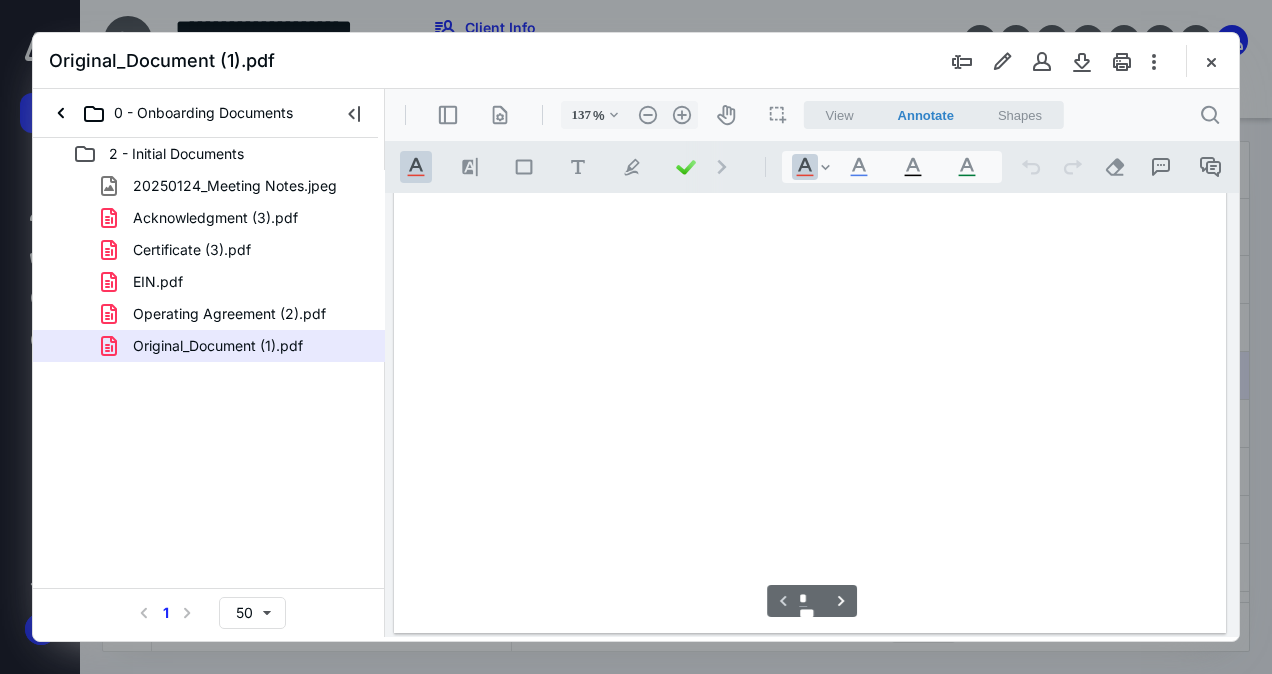 scroll, scrollTop: 109, scrollLeft: 0, axis: vertical 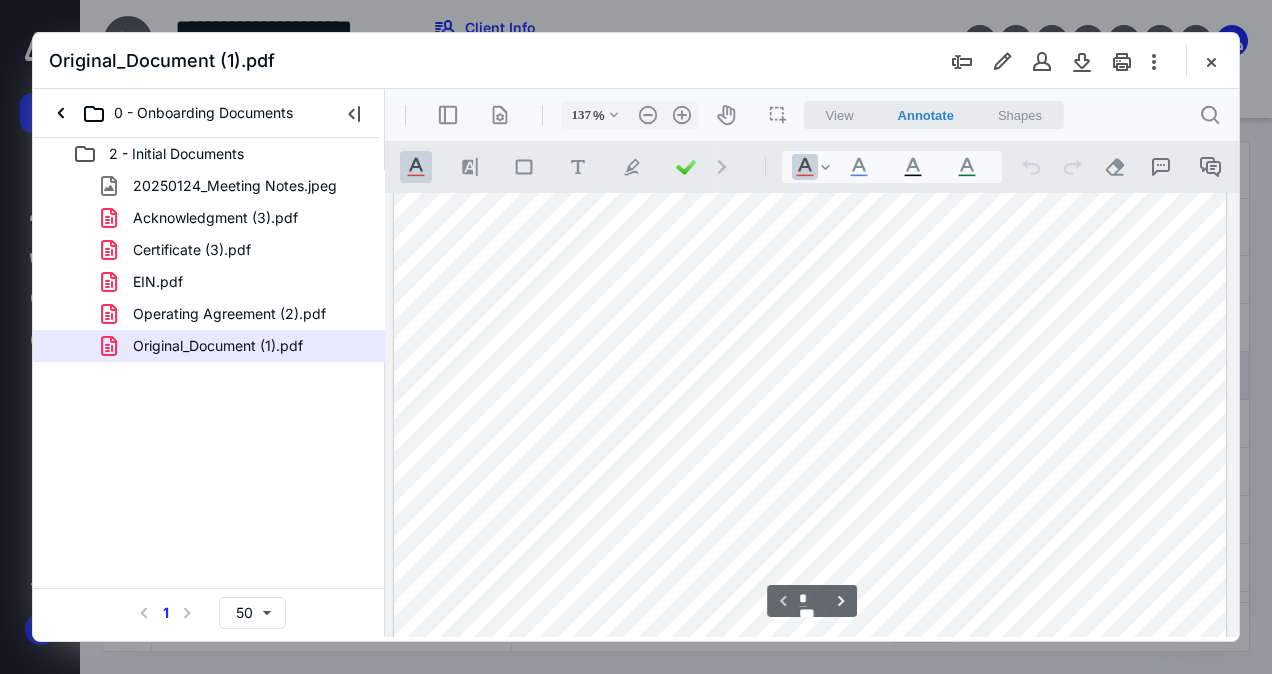 drag, startPoint x: 1237, startPoint y: 269, endPoint x: 1231, endPoint y: 333, distance: 64.28063 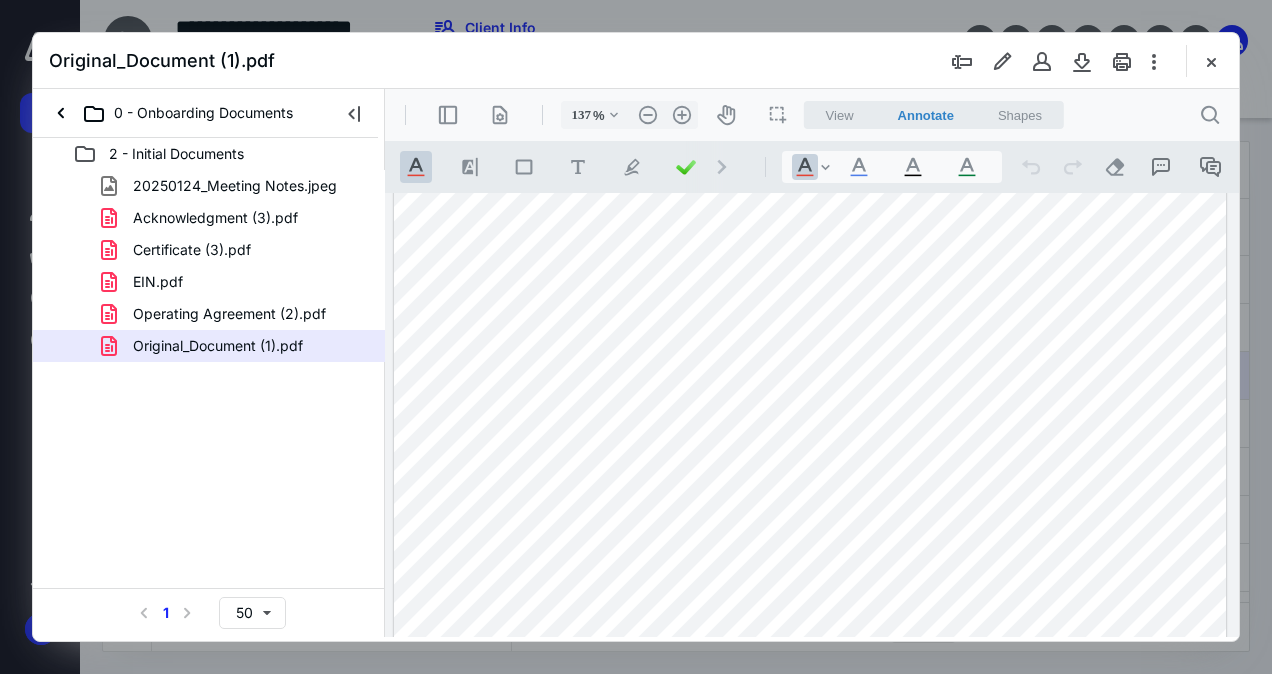 drag, startPoint x: 1237, startPoint y: 261, endPoint x: 1247, endPoint y: 355, distance: 94.53042 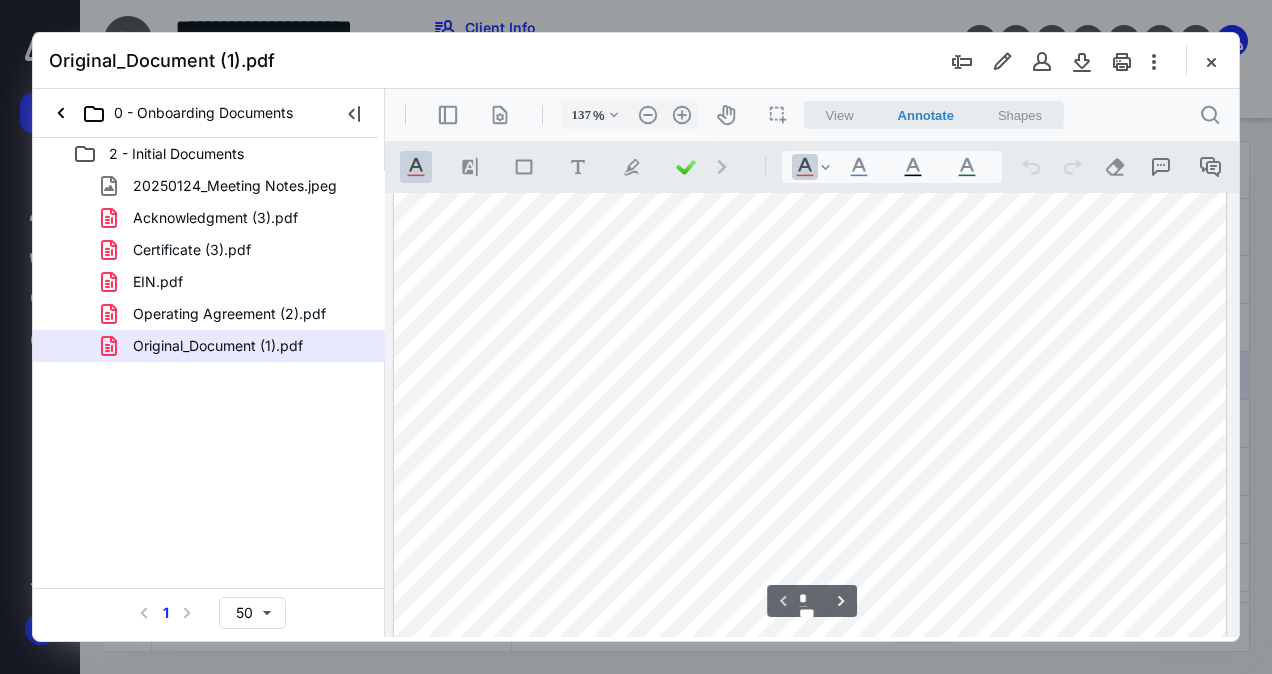type on "*" 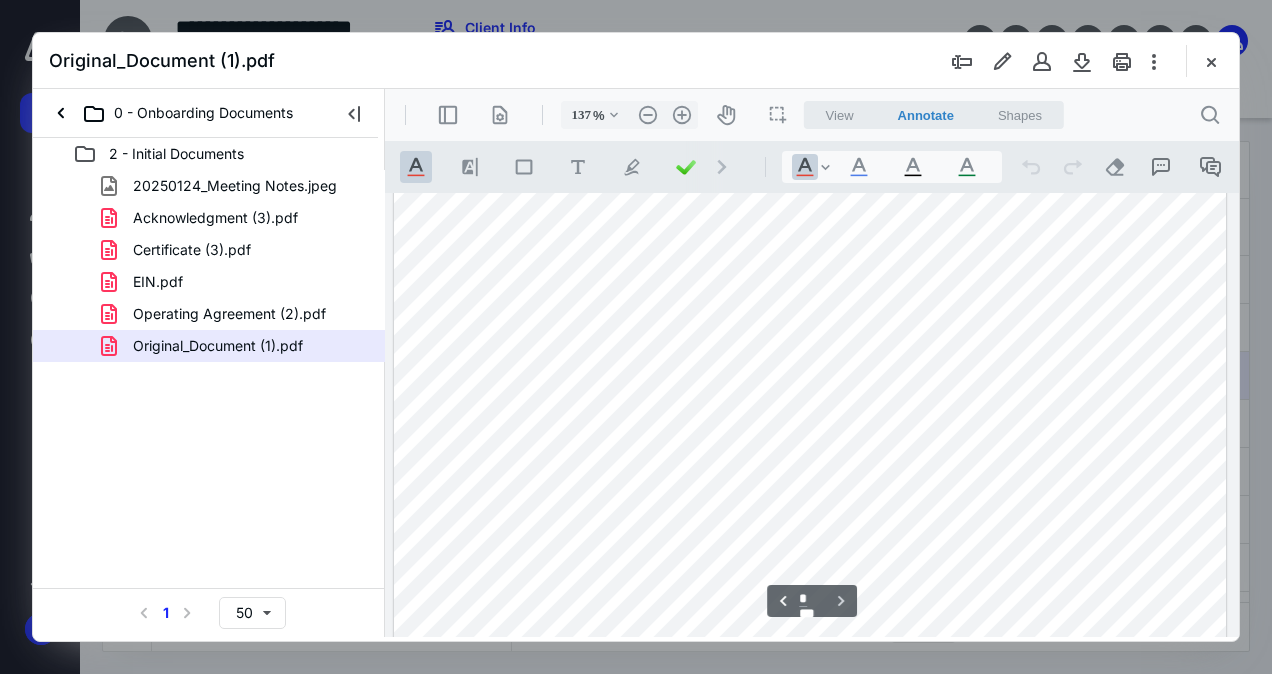 scroll, scrollTop: 1729, scrollLeft: 0, axis: vertical 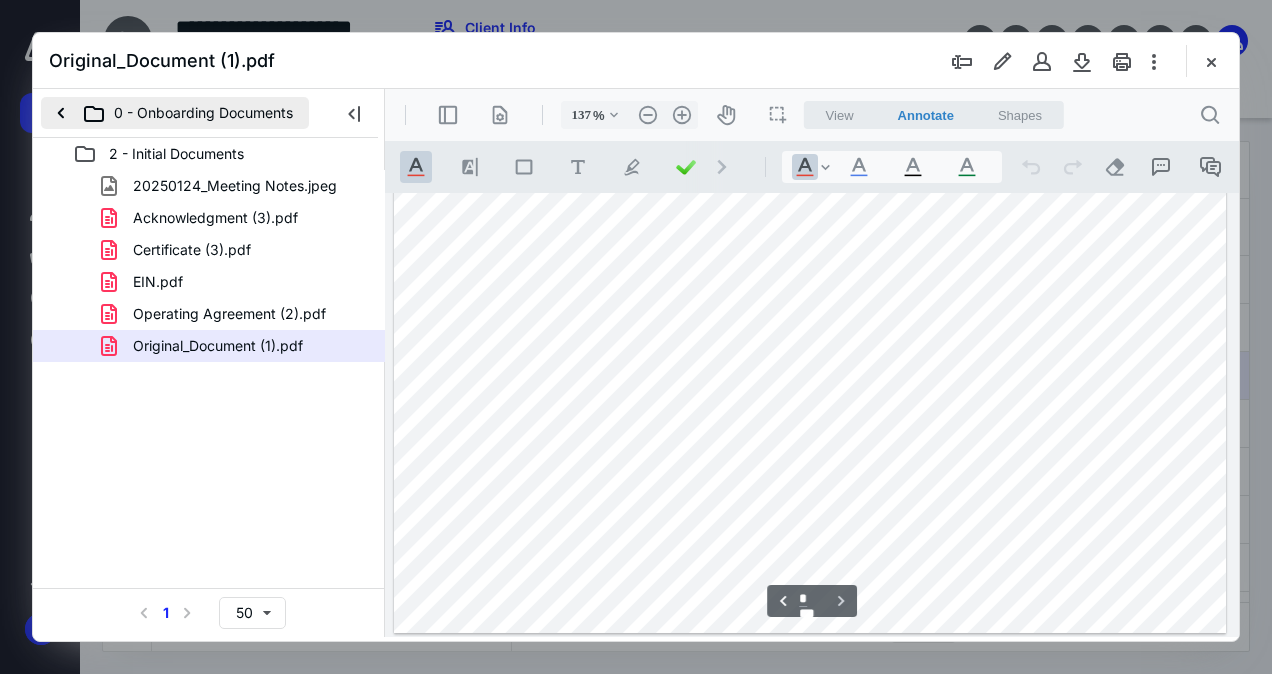 click on "0 - Onboarding Documents" at bounding box center (175, 113) 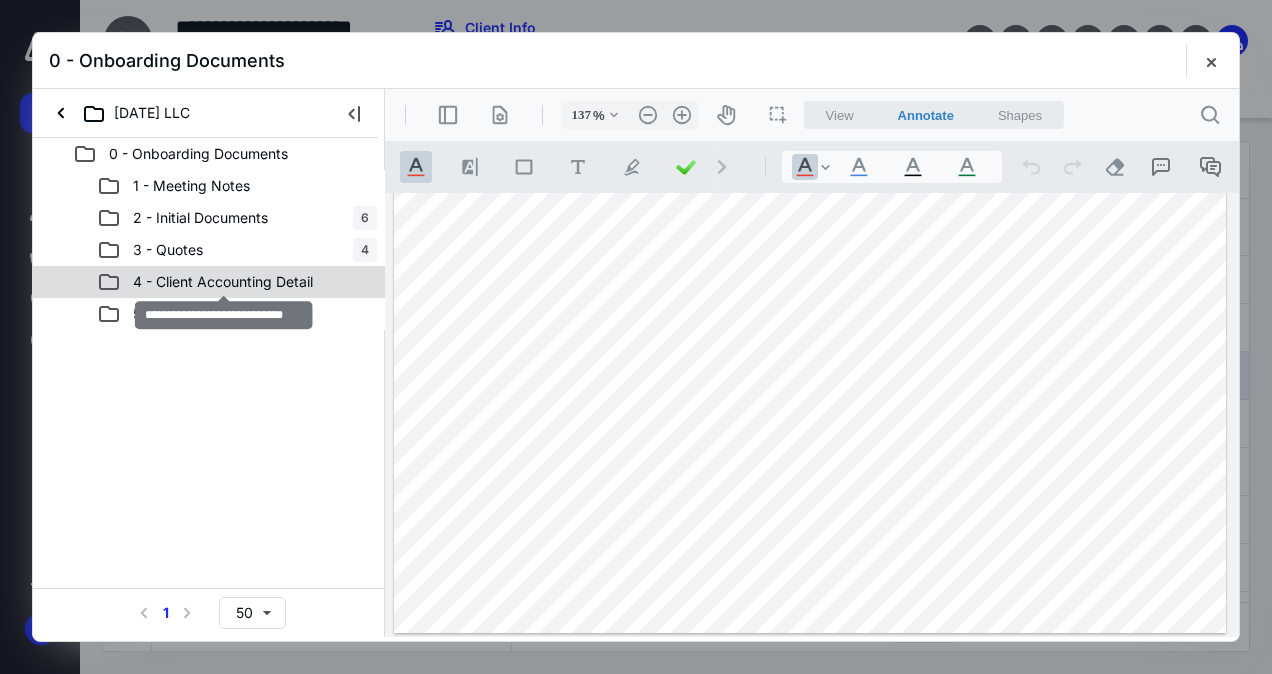 click on "4 - Client Accounting Detail" at bounding box center [223, 282] 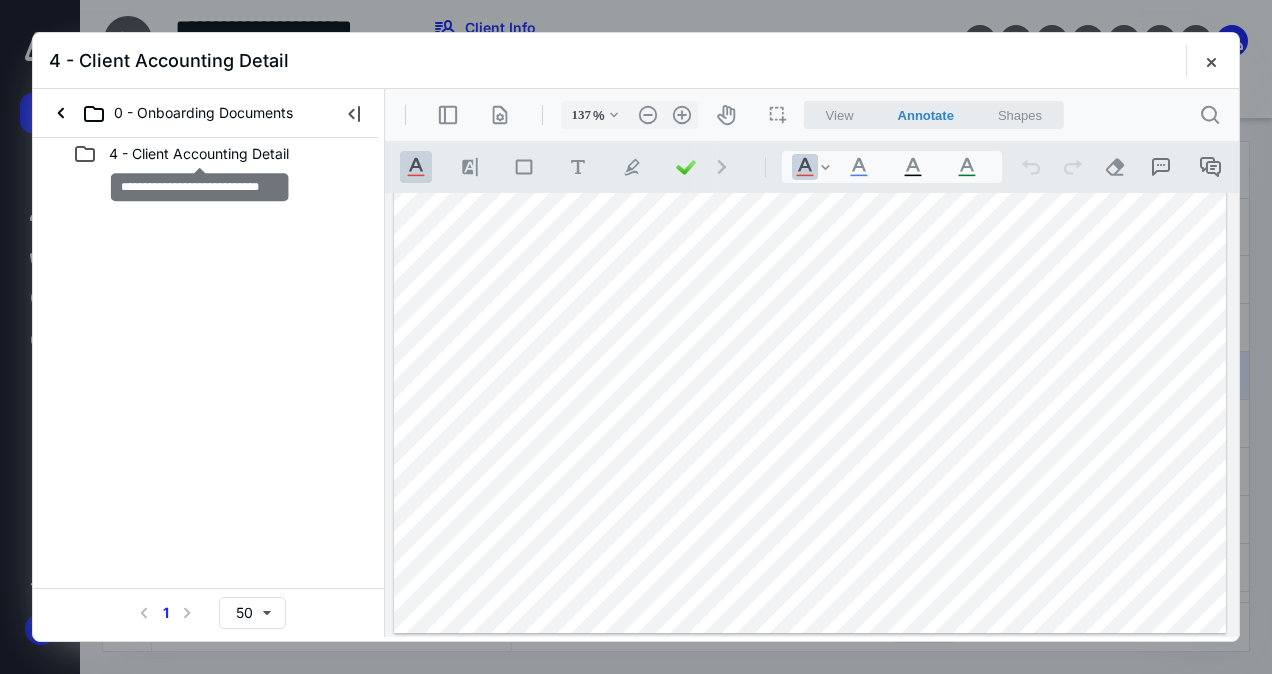 click on "4 - Client Accounting Detail" at bounding box center (199, 154) 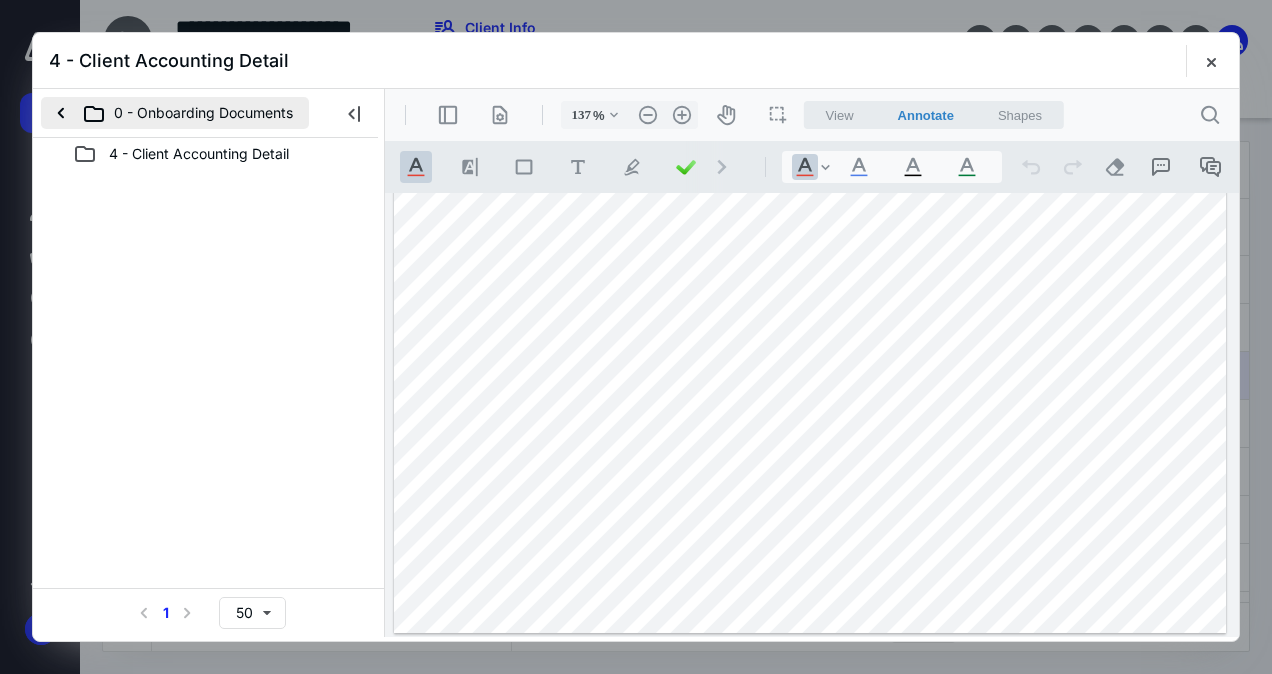 click on "0 - Onboarding Documents" at bounding box center [175, 113] 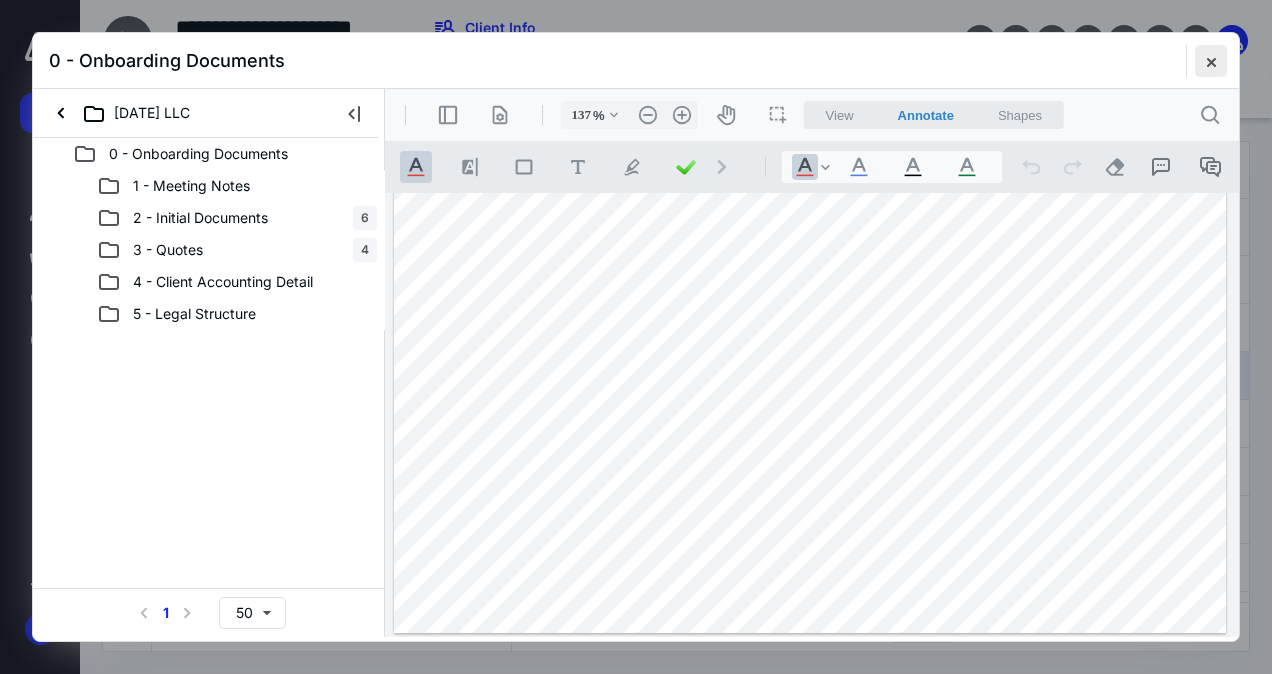 click at bounding box center [1211, 61] 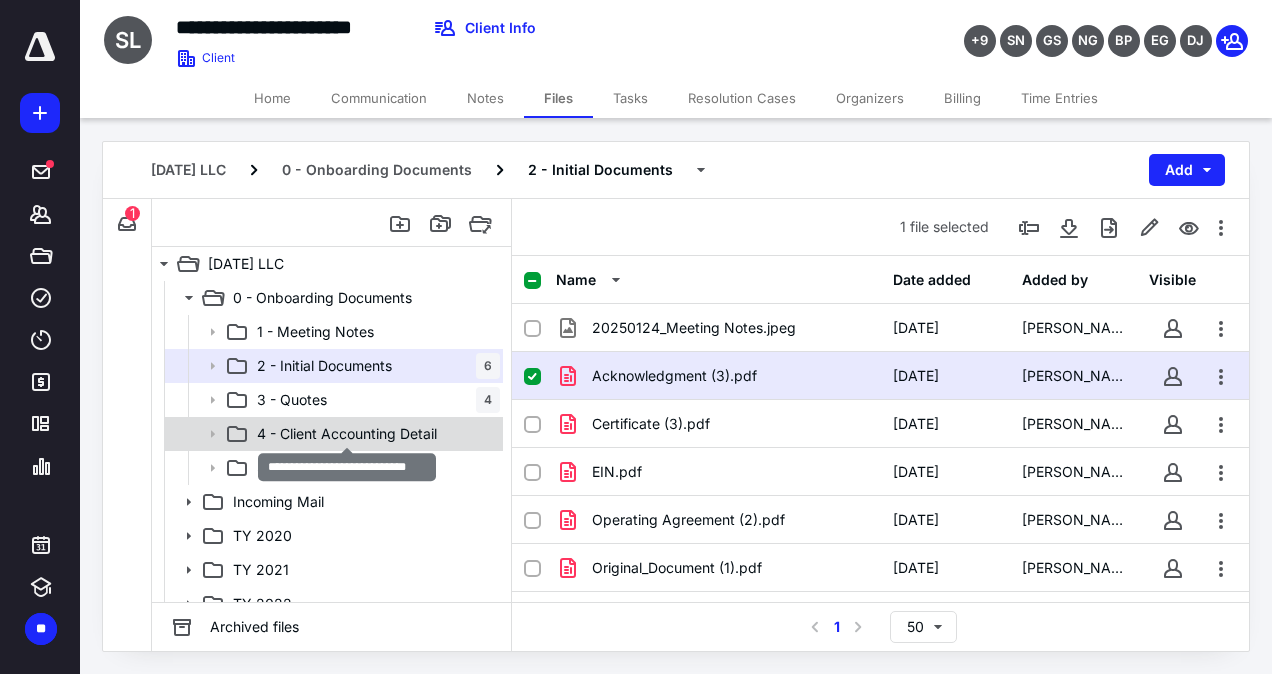 click on "4 - Client Accounting Detail" at bounding box center [347, 434] 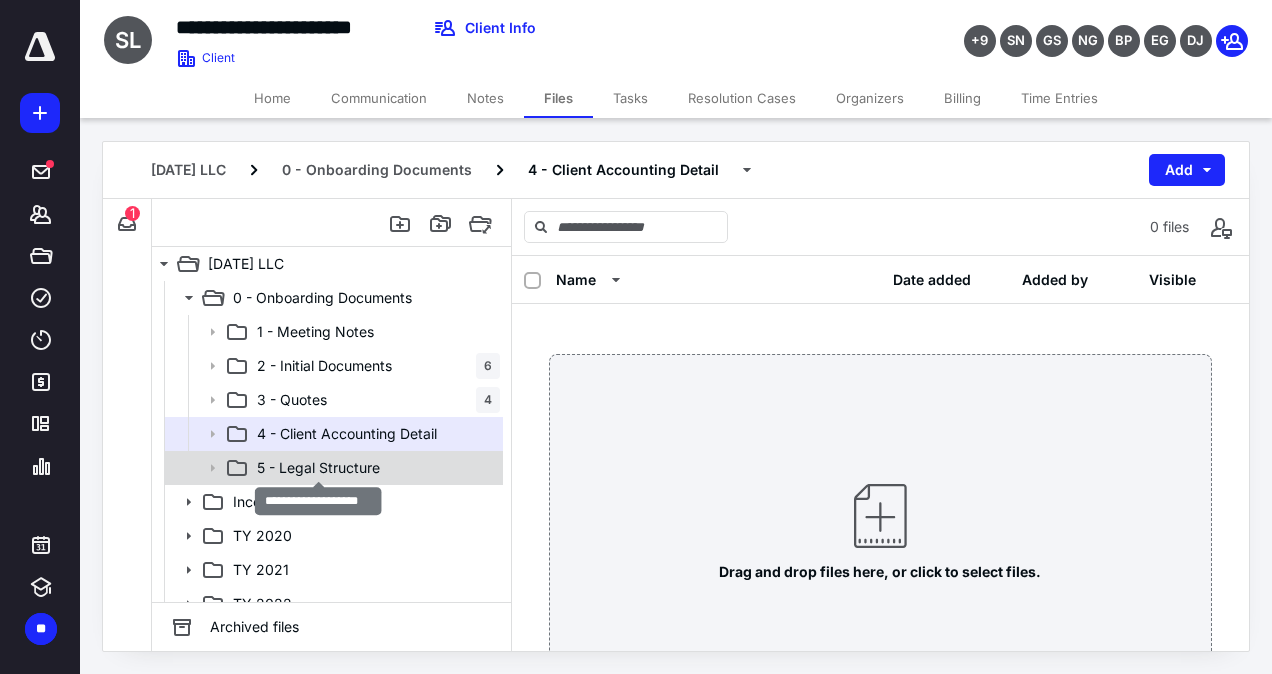 click on "5 - Legal Structure" at bounding box center [318, 468] 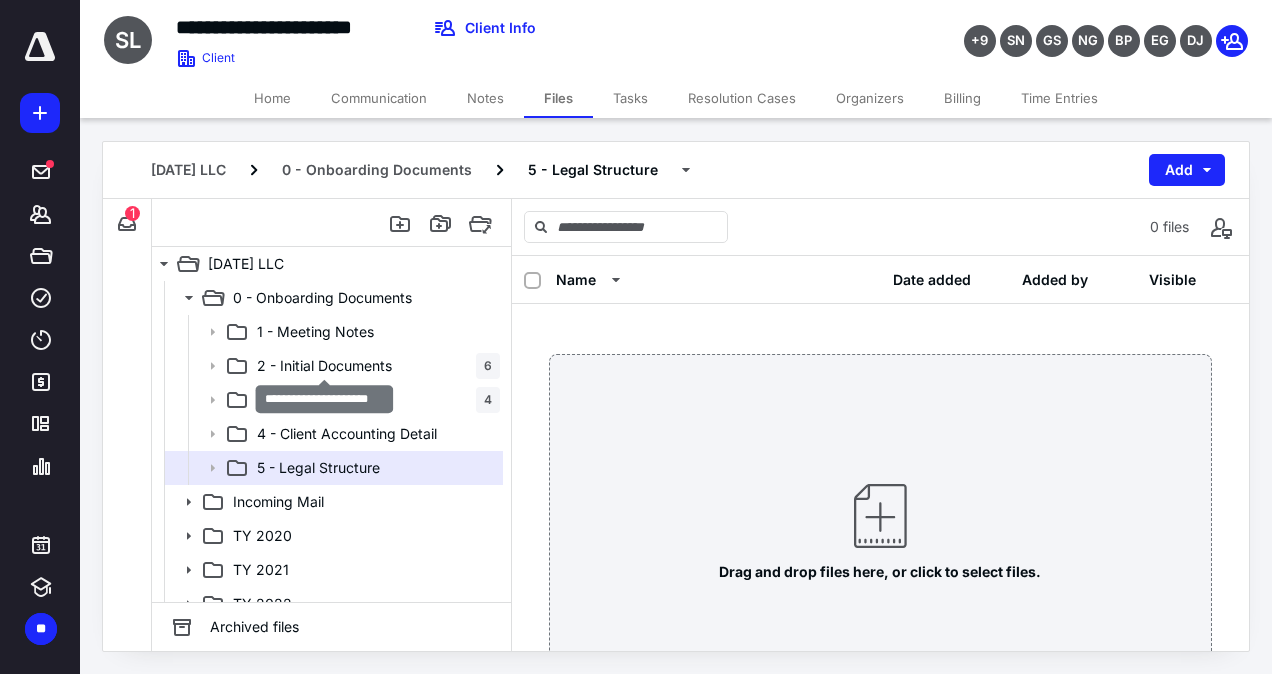 click on "2 - Initial Documents" at bounding box center (324, 366) 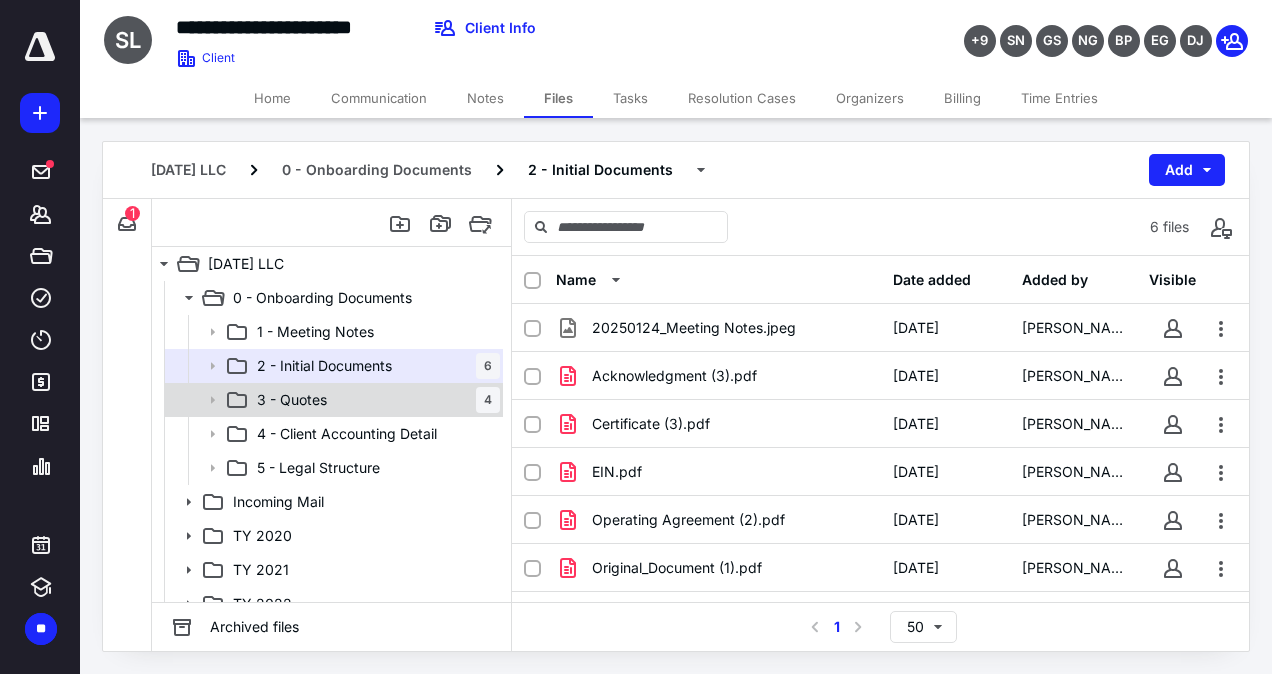 click on "3 - Quotes 4" at bounding box center (374, 400) 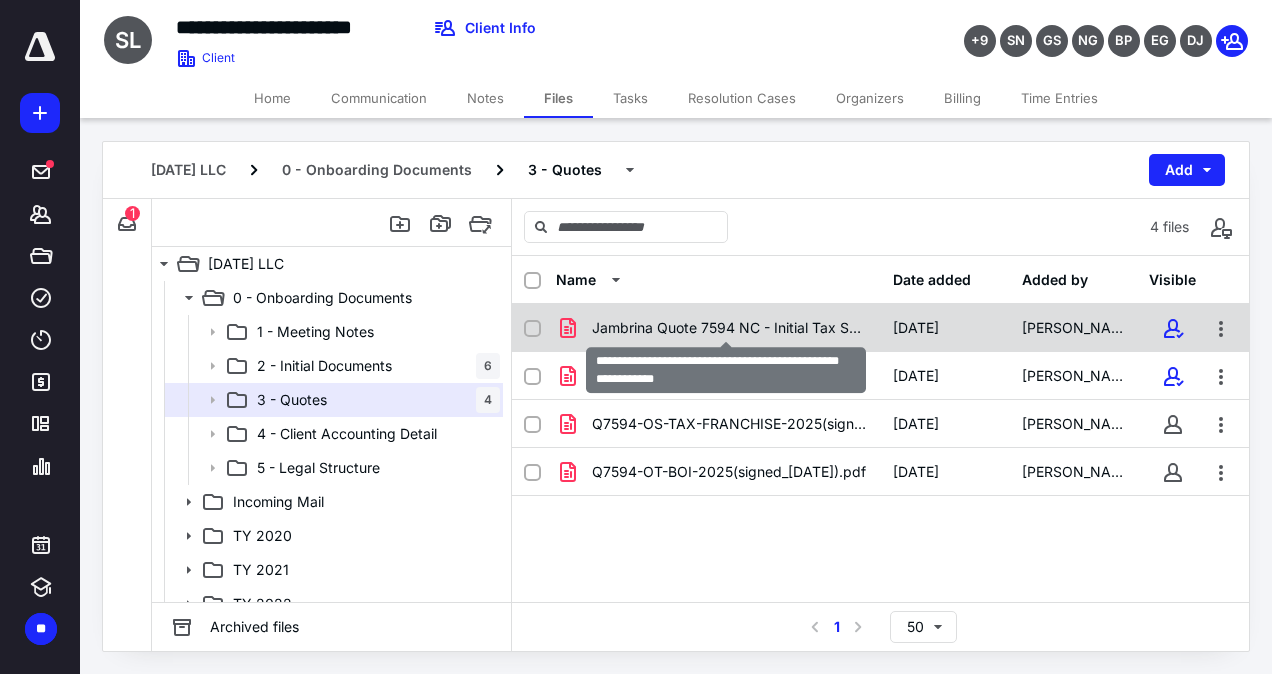 click on "Jambrina Quote 7594 NC  - Initial Tax Services - SEPTEMBER.pdf" at bounding box center (730, 328) 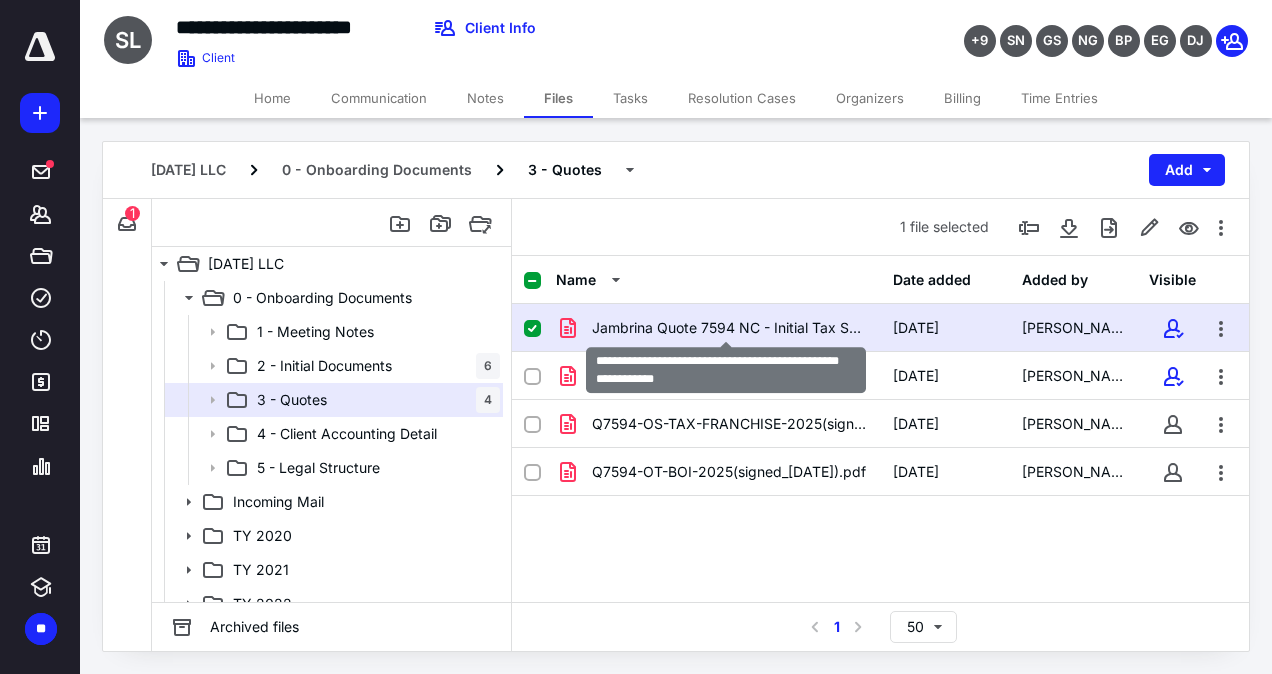 click on "Jambrina Quote 7594 NC  - Initial Tax Services - SEPTEMBER.pdf" at bounding box center (730, 328) 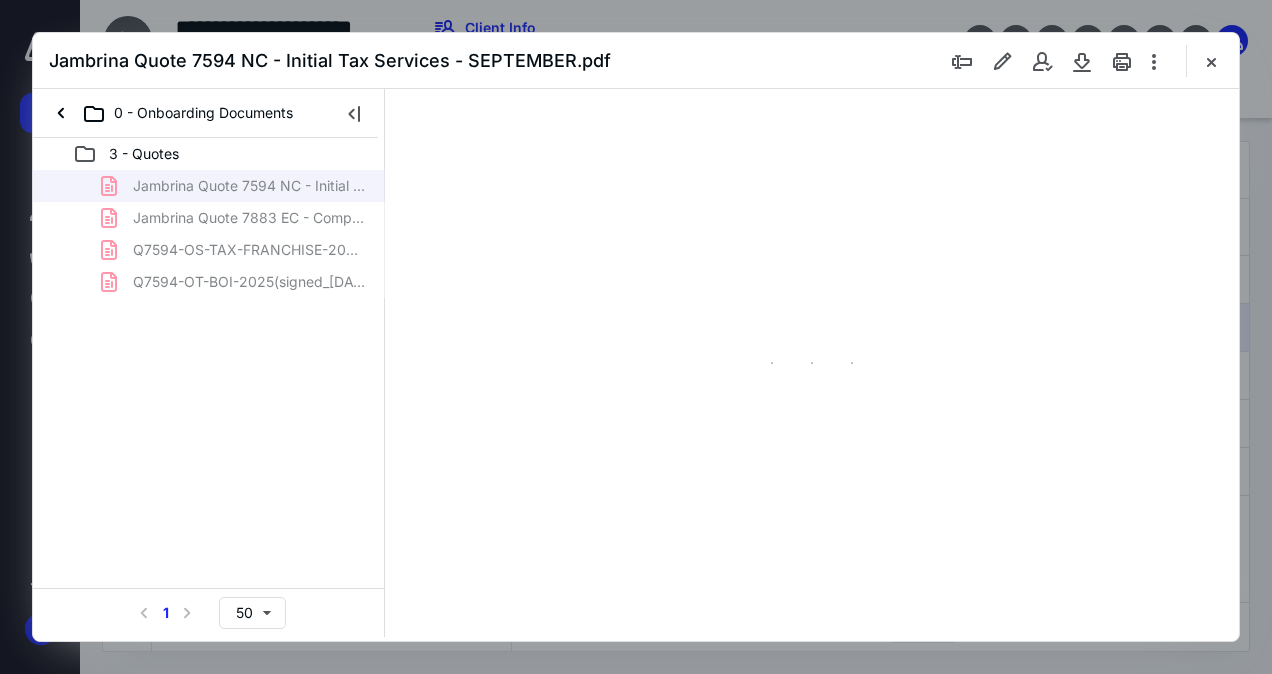scroll, scrollTop: 0, scrollLeft: 0, axis: both 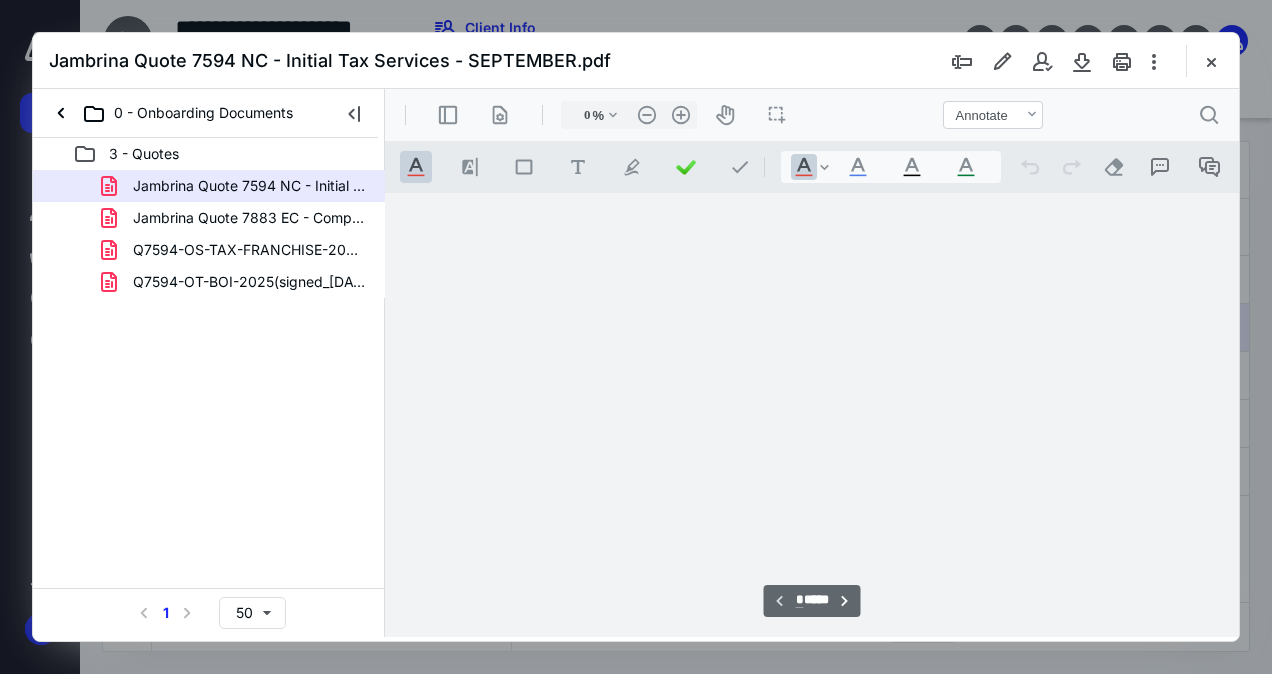 type on "137" 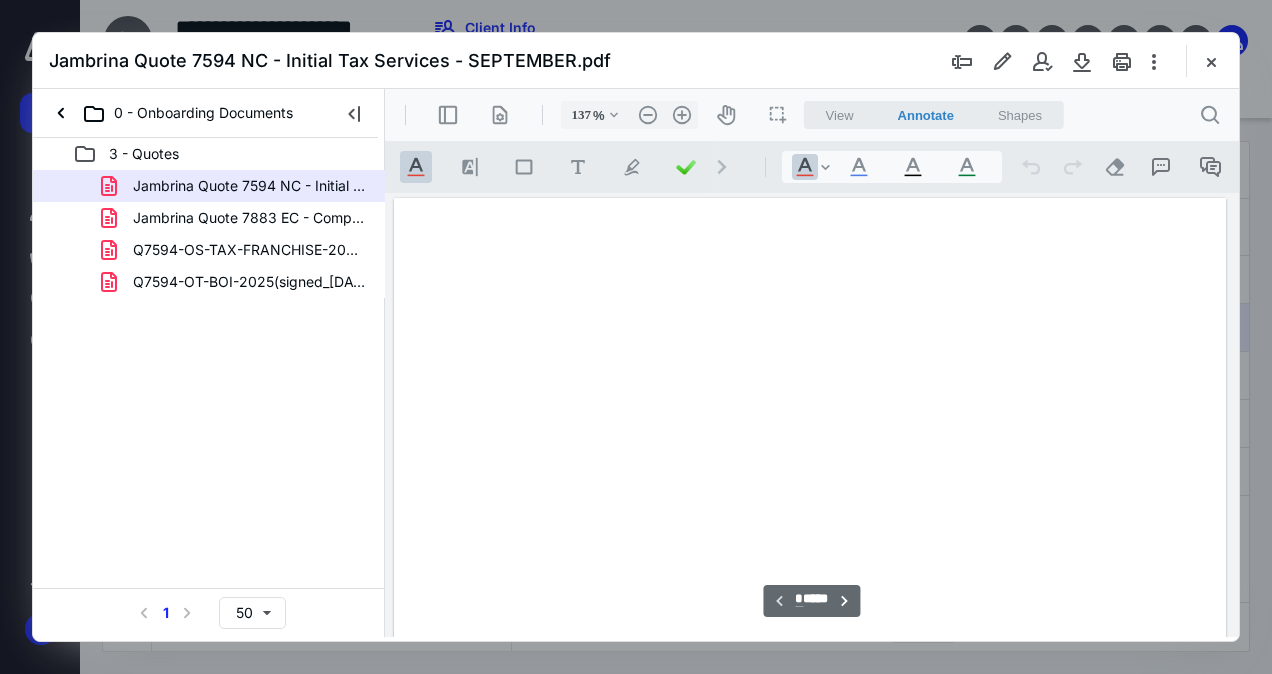scroll, scrollTop: 109, scrollLeft: 0, axis: vertical 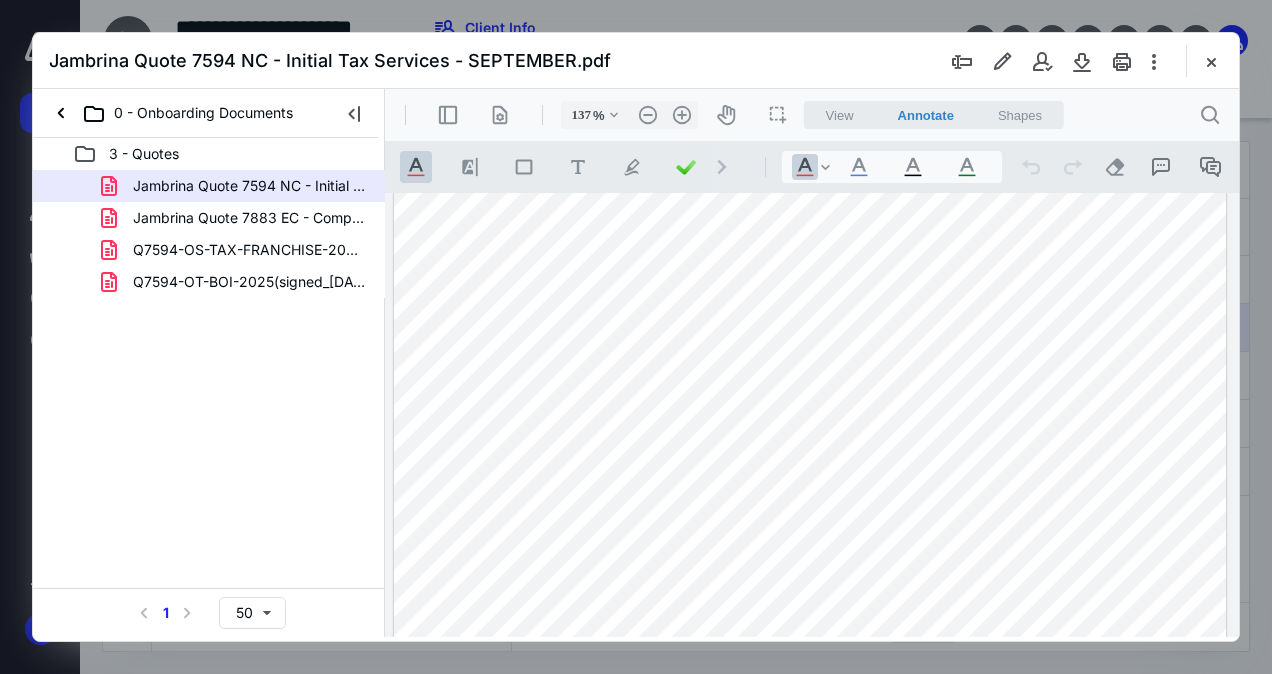 click on "*********" at bounding box center [810, 628] 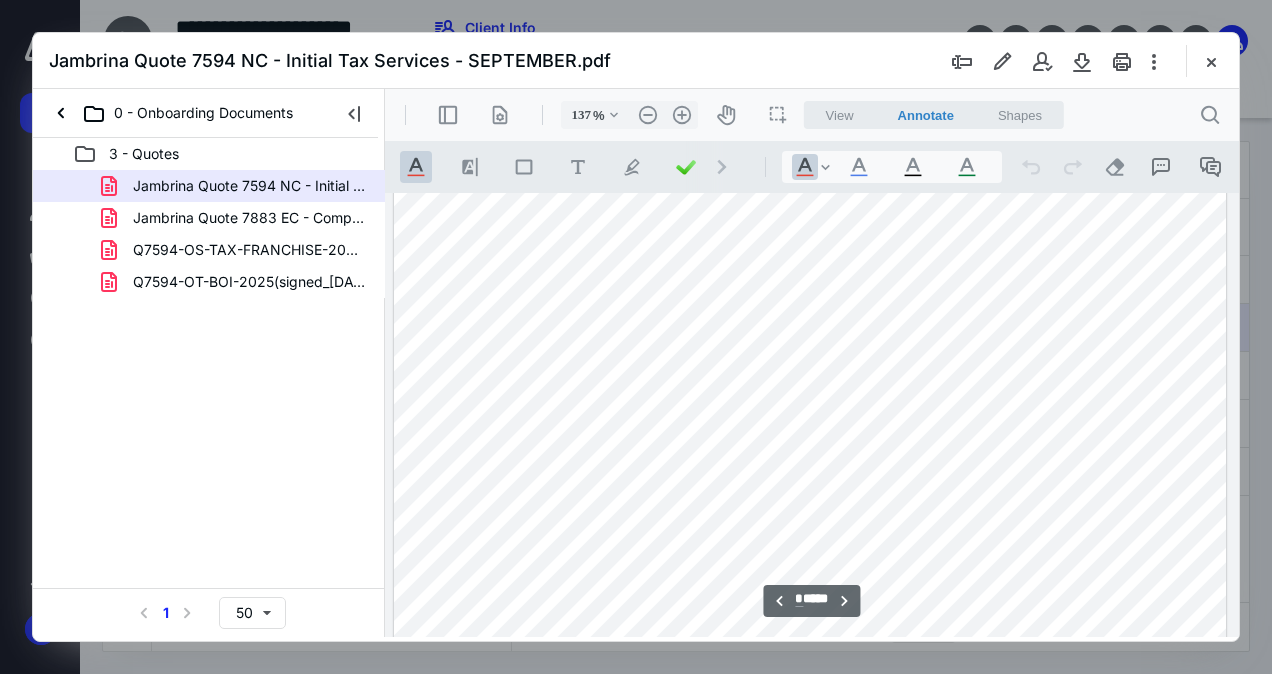 scroll, scrollTop: 1709, scrollLeft: 0, axis: vertical 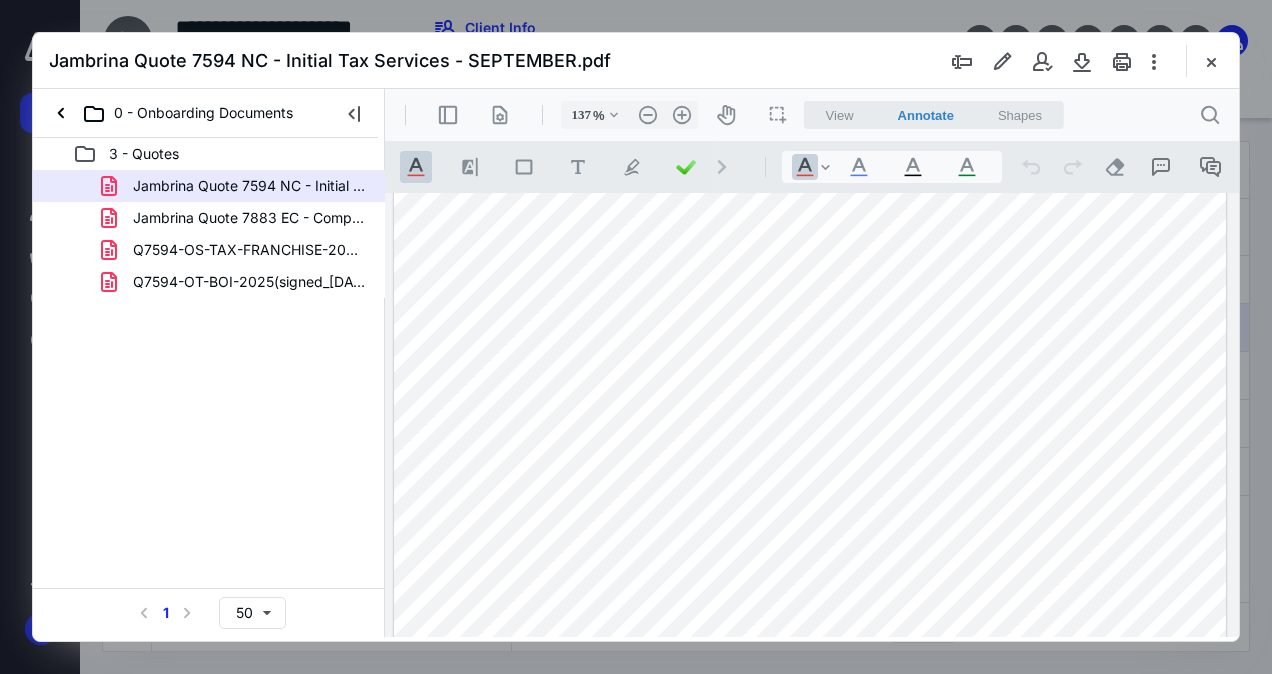 click at bounding box center (810, 449) 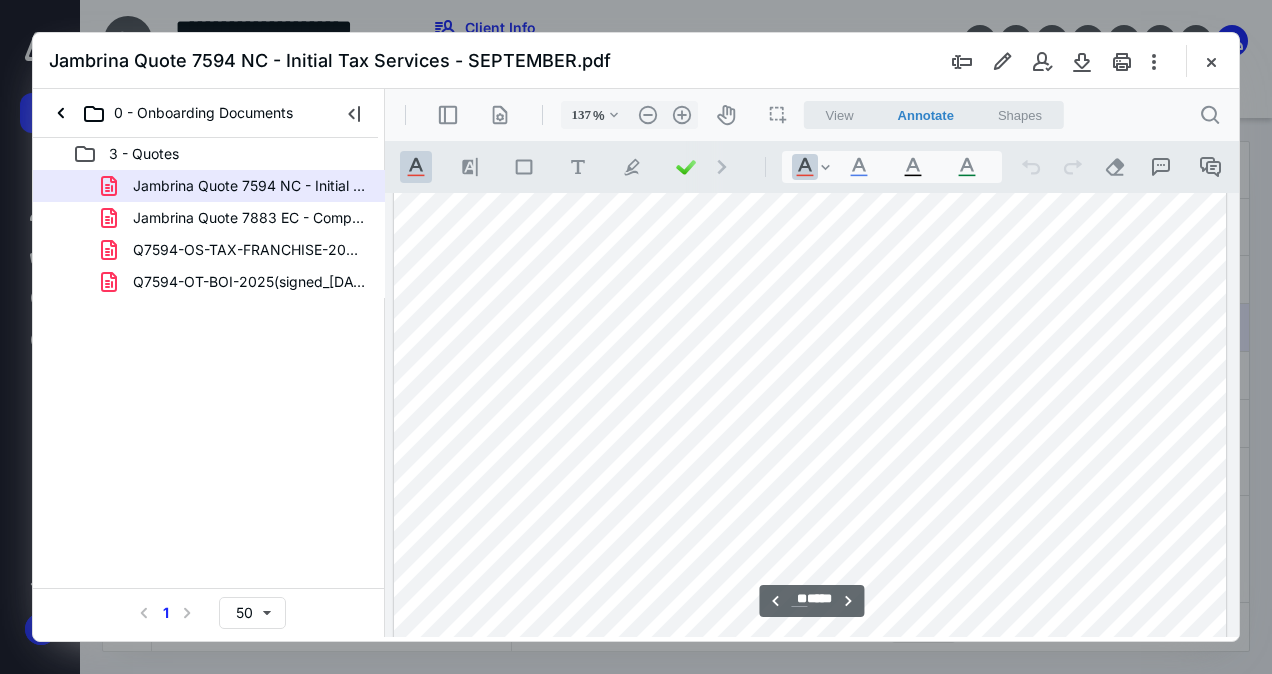 scroll, scrollTop: 12149, scrollLeft: 0, axis: vertical 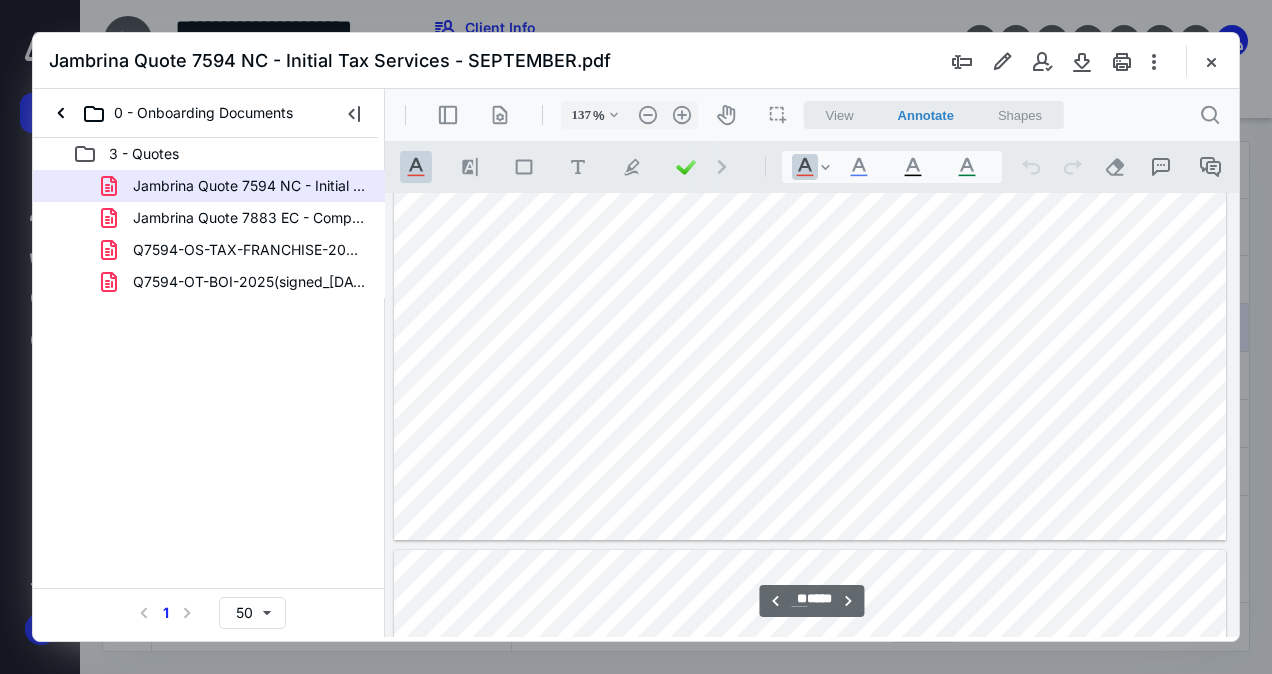 type on "**" 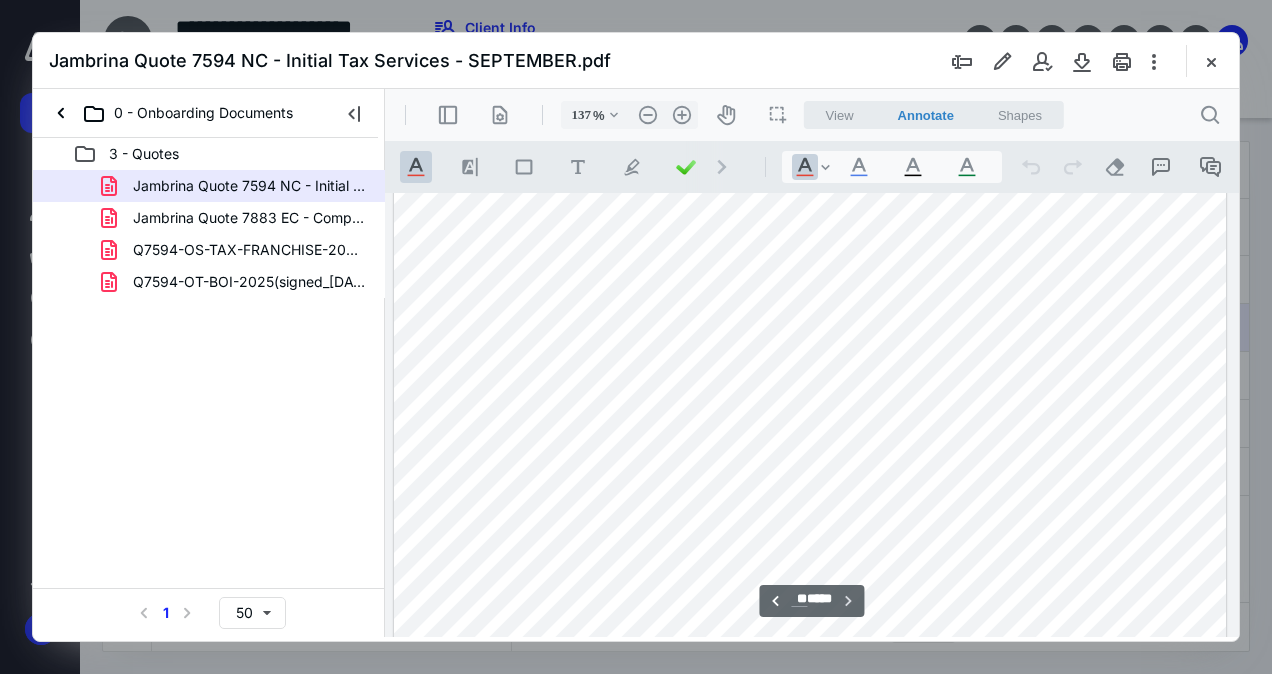 scroll, scrollTop: 13229, scrollLeft: 0, axis: vertical 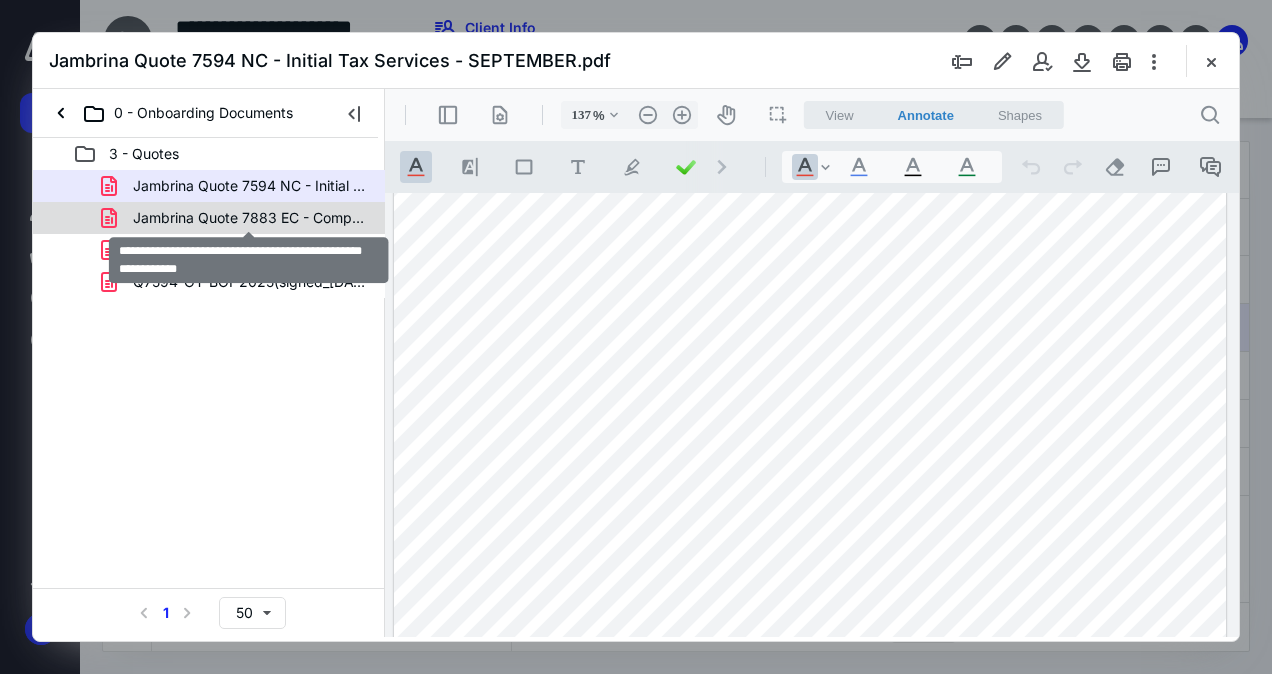 click on "Jambrina Quote 7883 EC - Company Maintenance Services - SE.pdf" at bounding box center (249, 218) 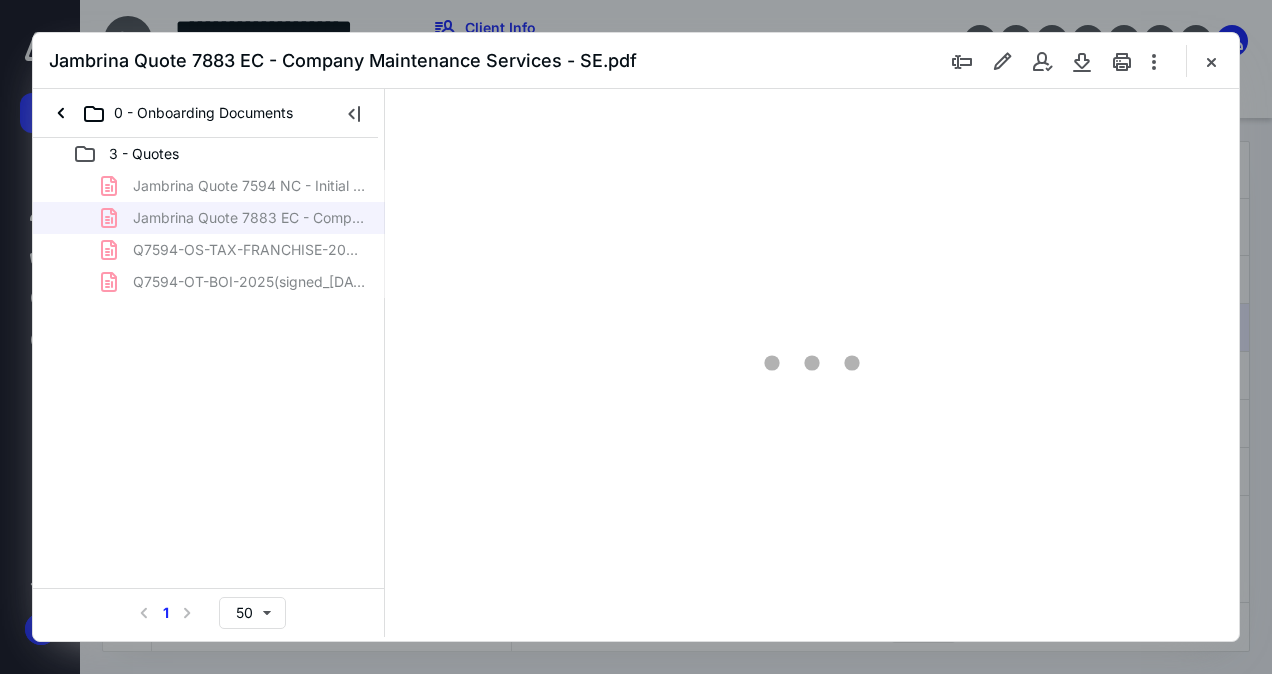 type on "137" 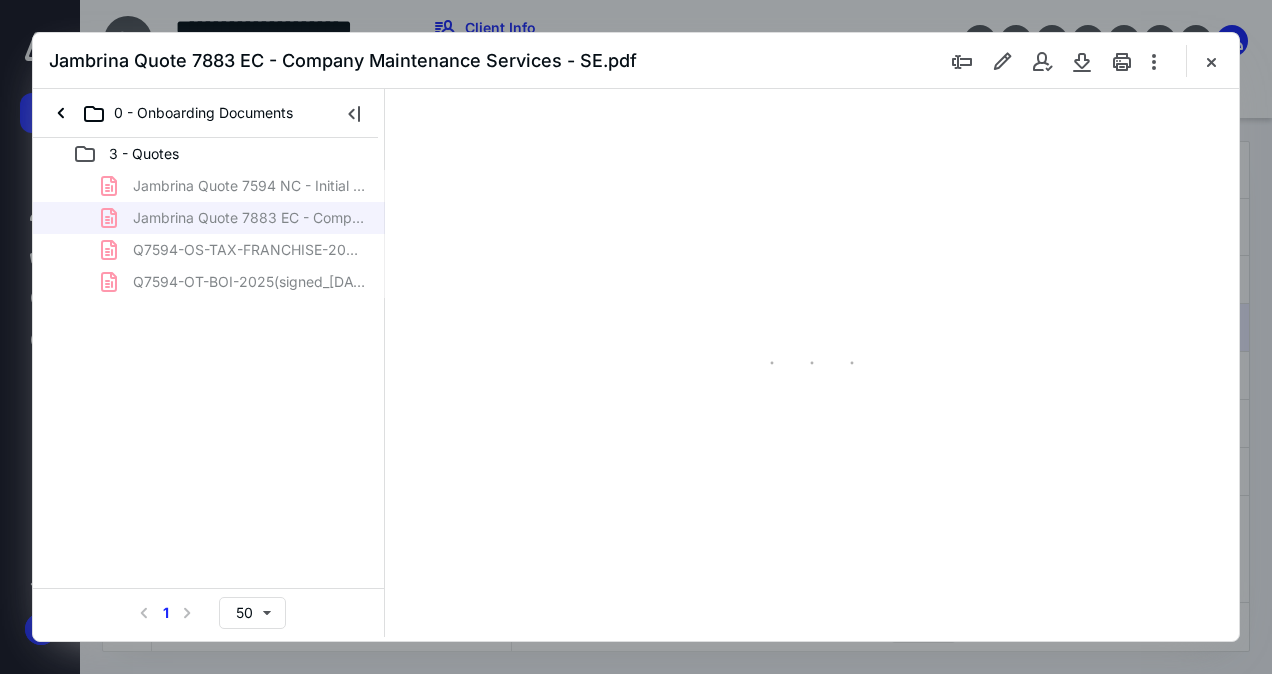 scroll, scrollTop: 109, scrollLeft: 0, axis: vertical 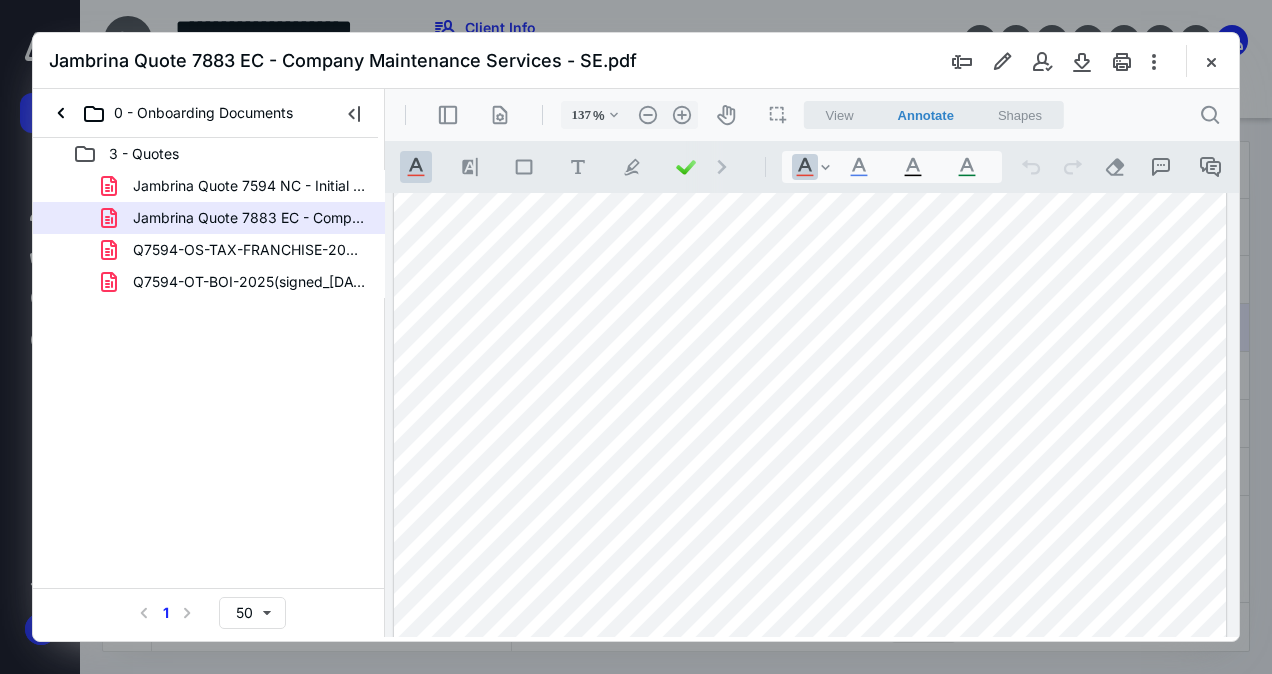 click at bounding box center [810, 124] 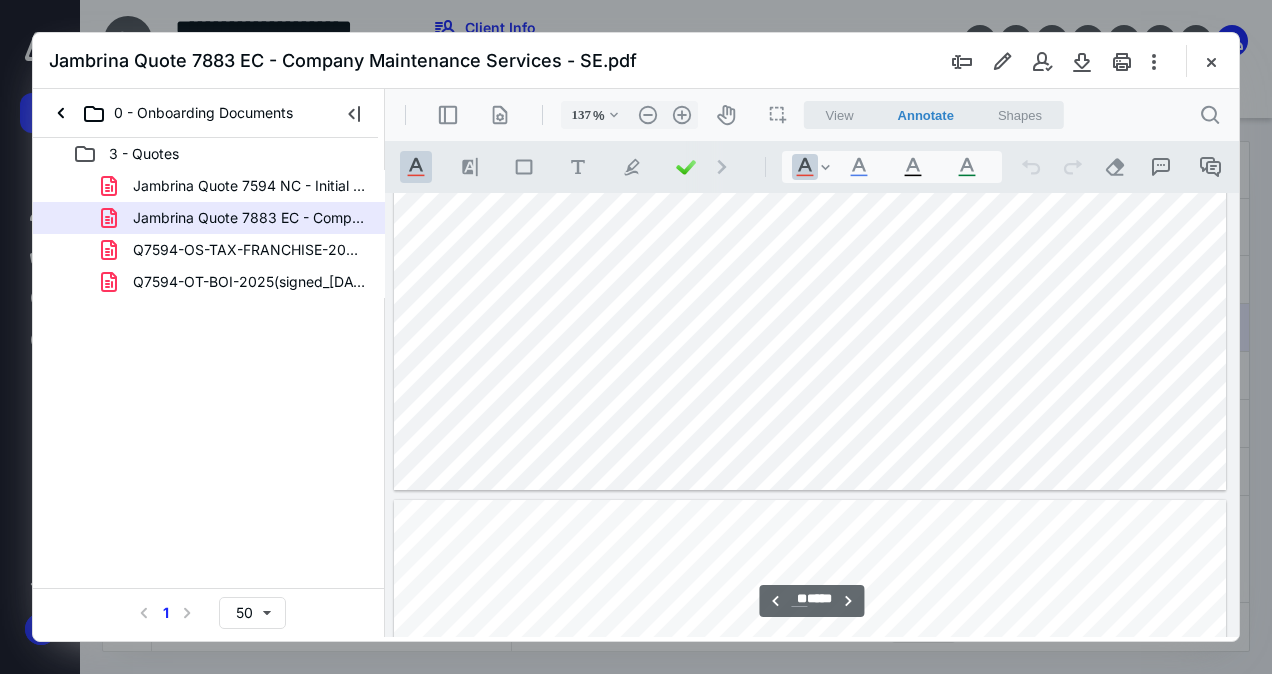 type on "**" 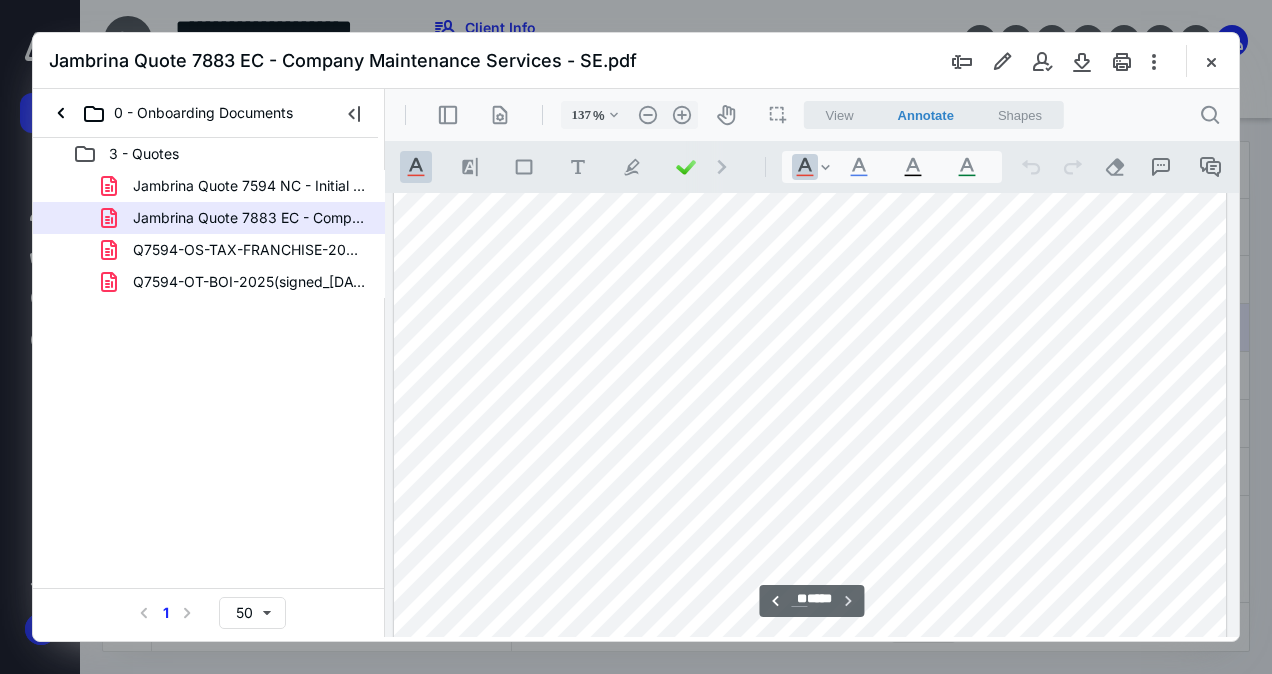 scroll, scrollTop: 13166, scrollLeft: 0, axis: vertical 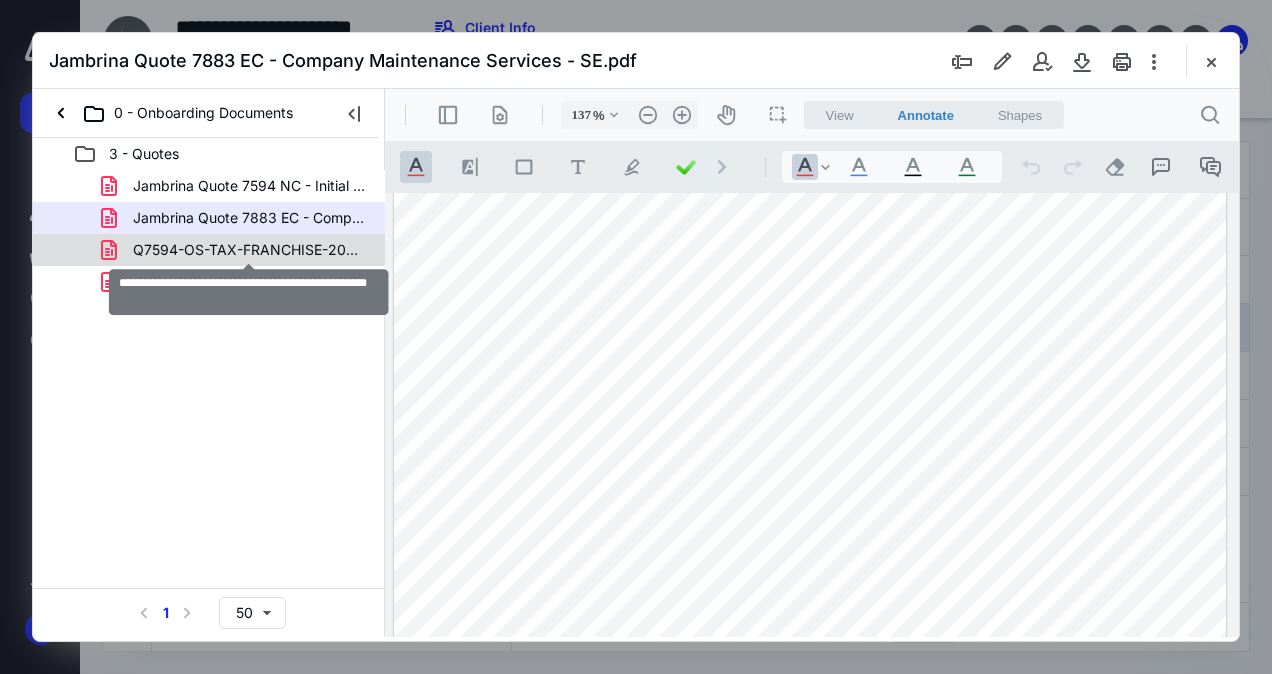click on "Q7594-OS-TAX-FRANCHISE-2025(signed_[DATE]).pdf" at bounding box center [249, 250] 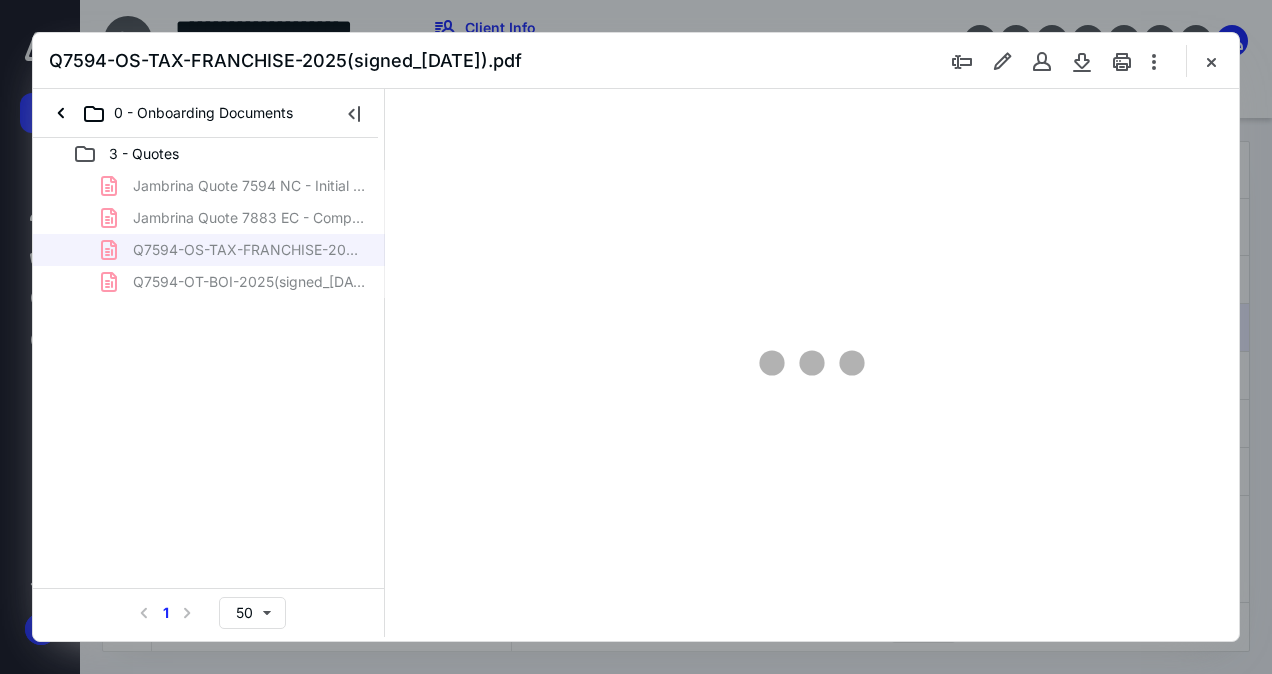 type on "137" 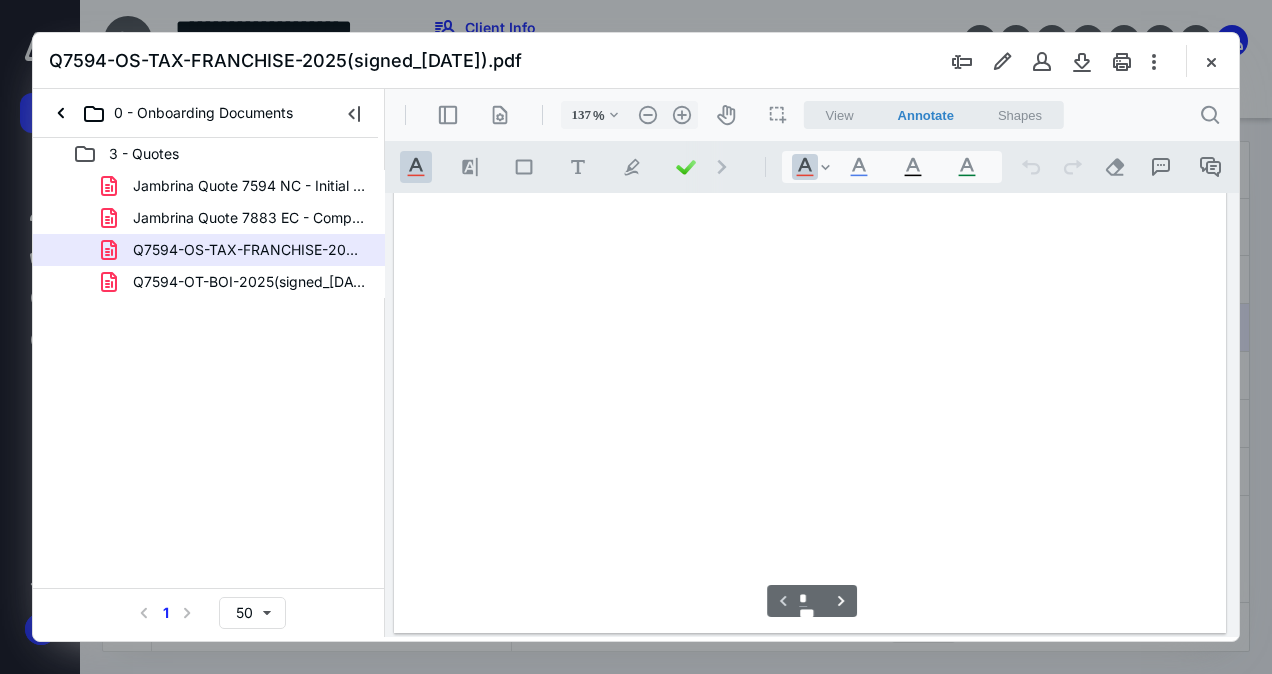 scroll, scrollTop: 109, scrollLeft: 0, axis: vertical 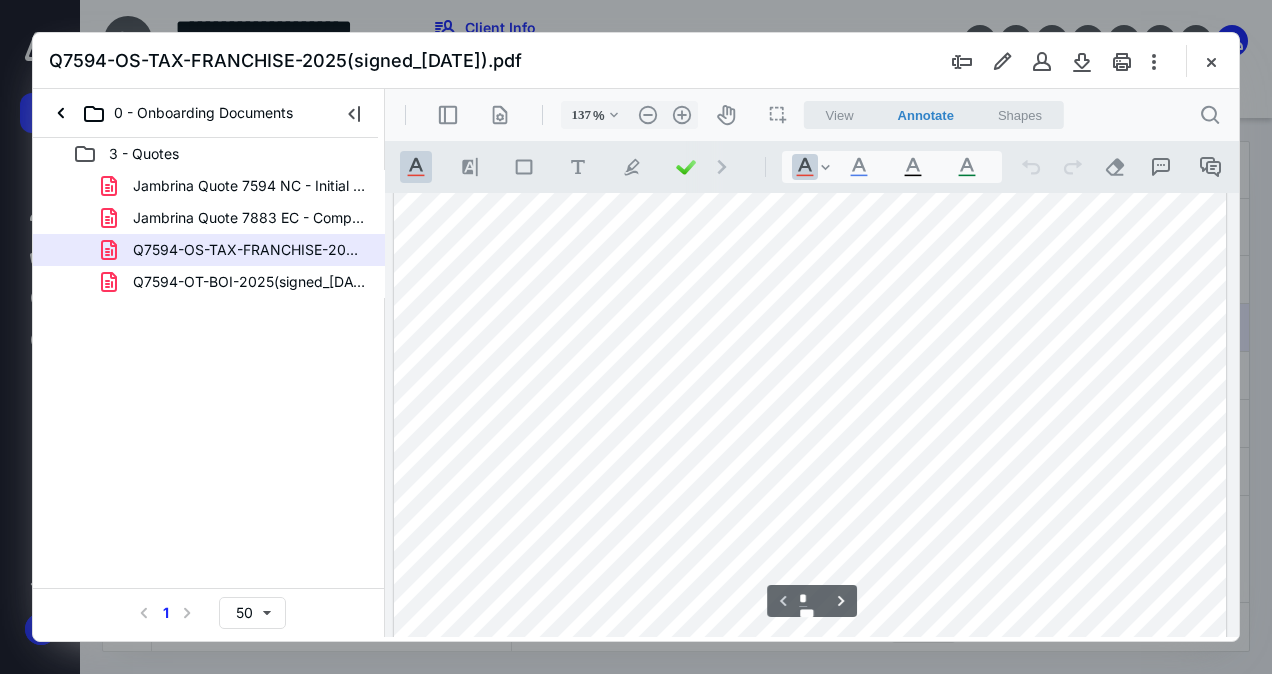drag, startPoint x: 1238, startPoint y: 241, endPoint x: 1237, endPoint y: 198, distance: 43.011627 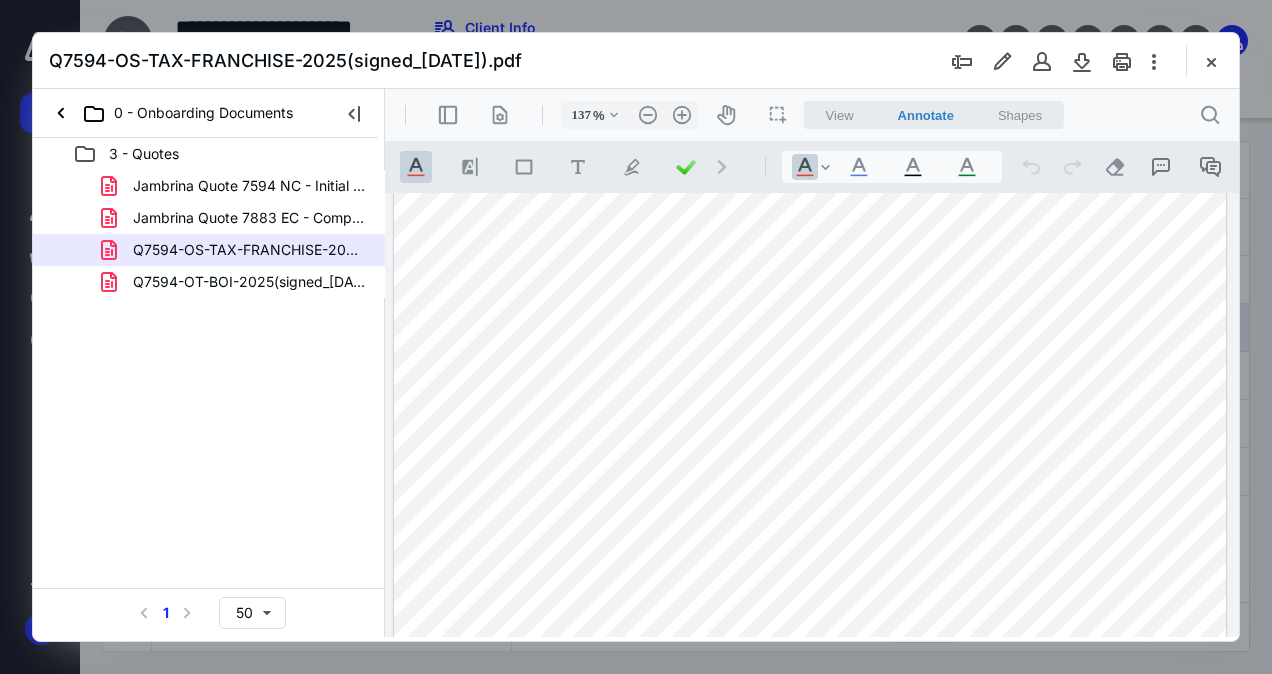 drag, startPoint x: 1237, startPoint y: 199, endPoint x: 1231, endPoint y: 235, distance: 36.496574 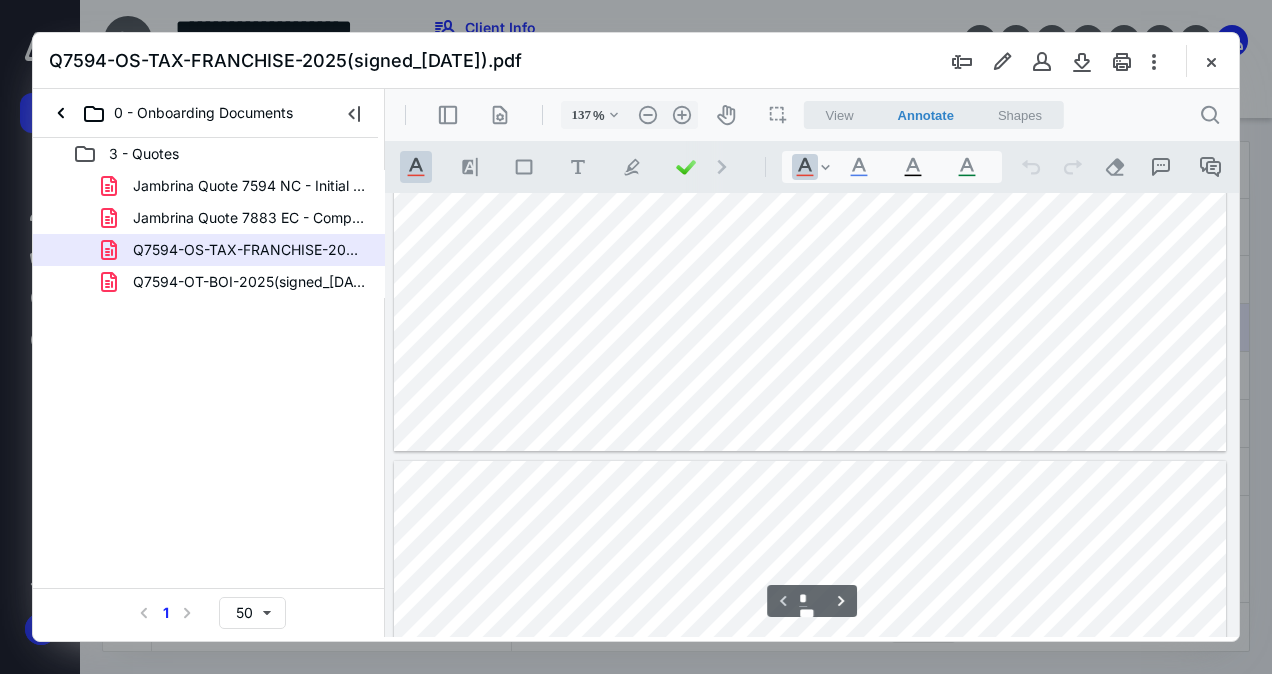 type on "*" 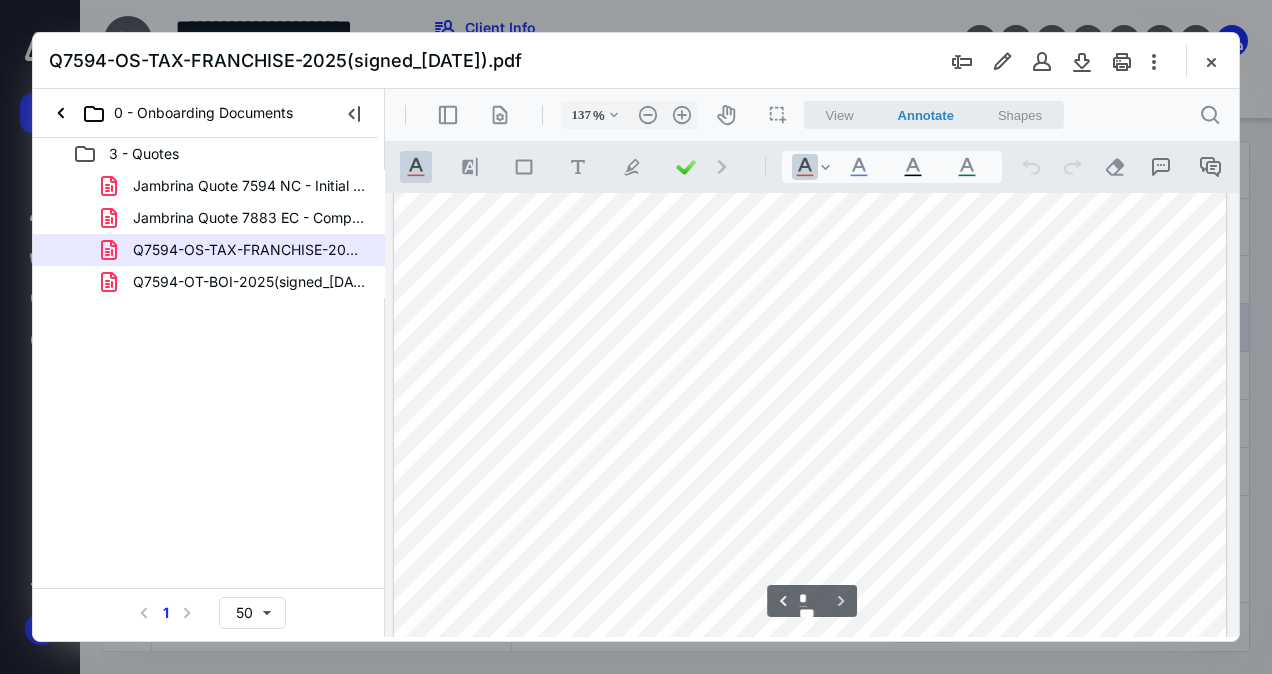 scroll, scrollTop: 1729, scrollLeft: 0, axis: vertical 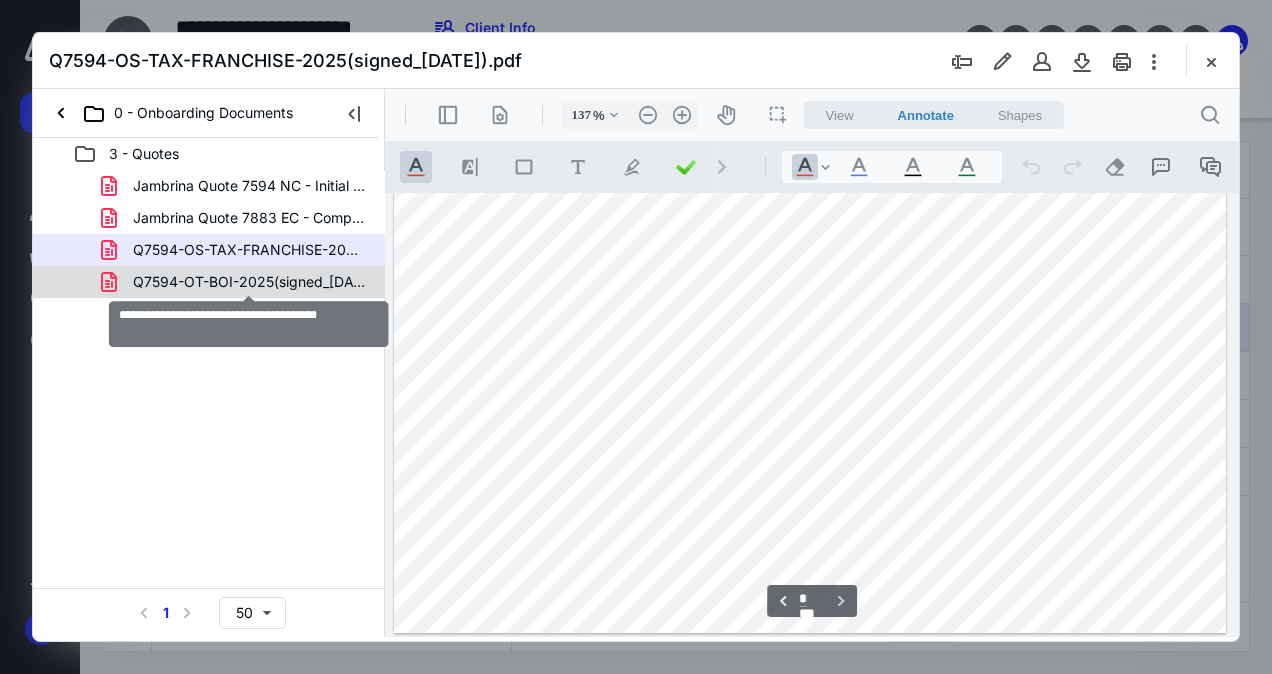 click on "Q7594-OT-BOI-2025(signed_[DATE]).pdf" at bounding box center (249, 282) 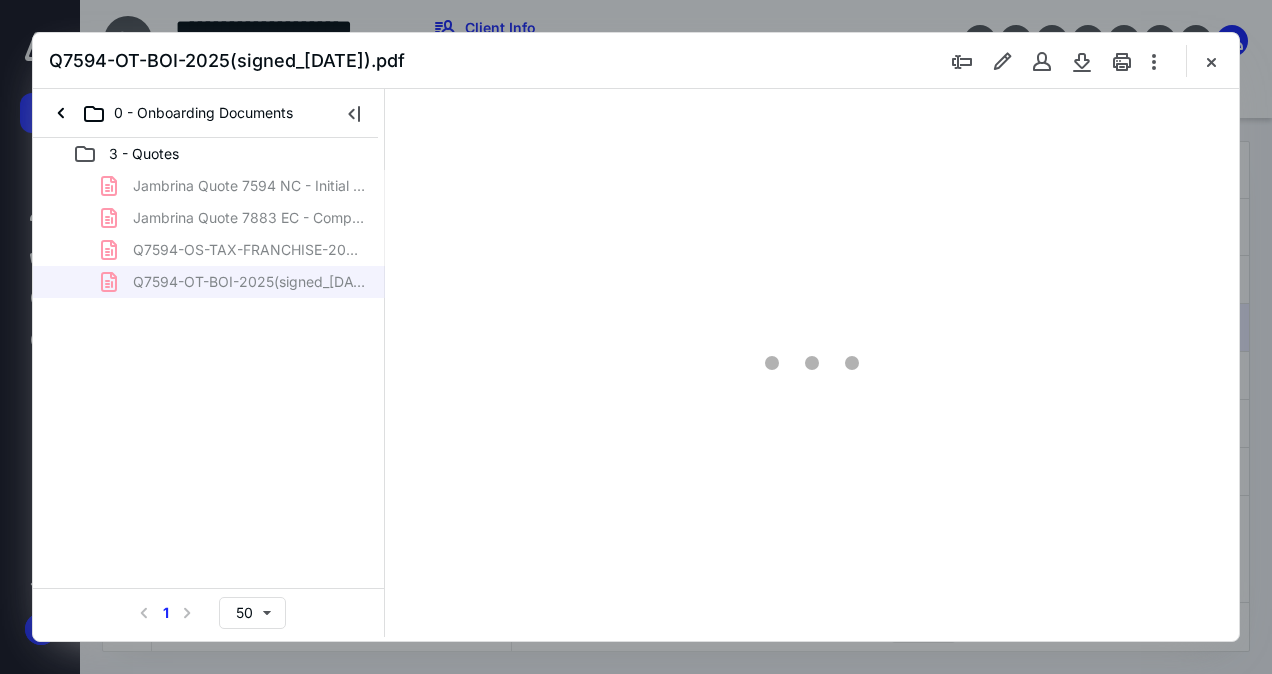 type on "137" 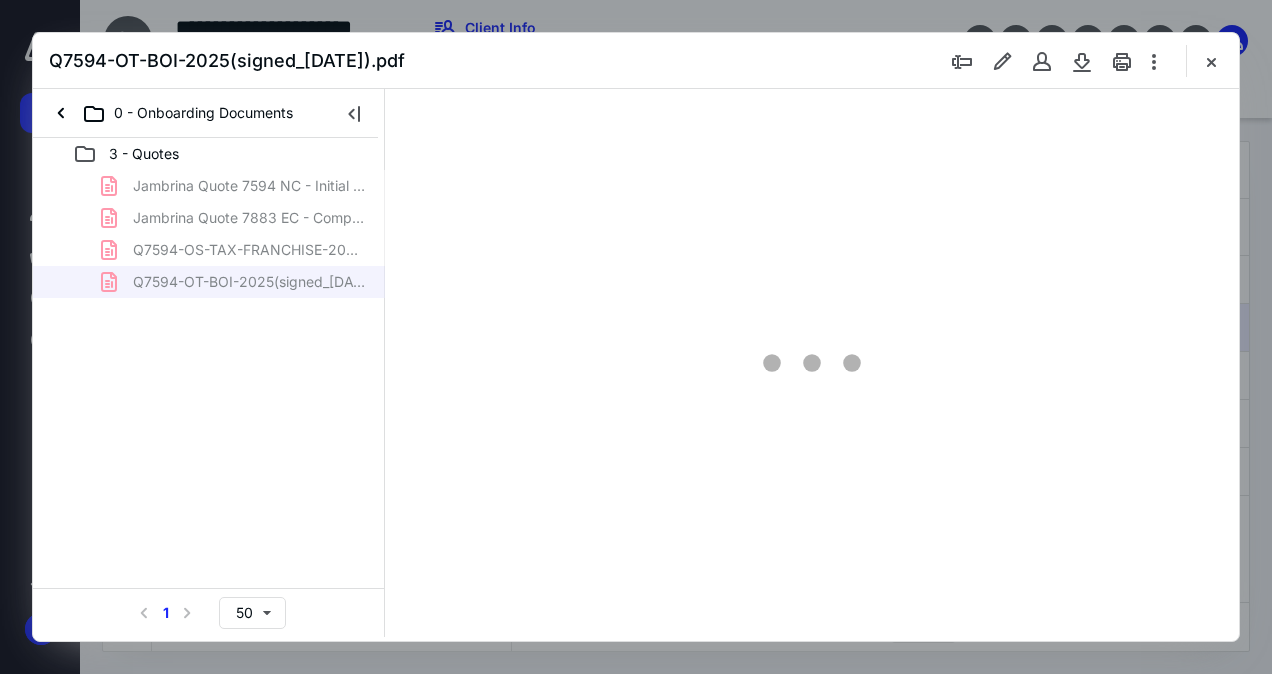 scroll, scrollTop: 109, scrollLeft: 0, axis: vertical 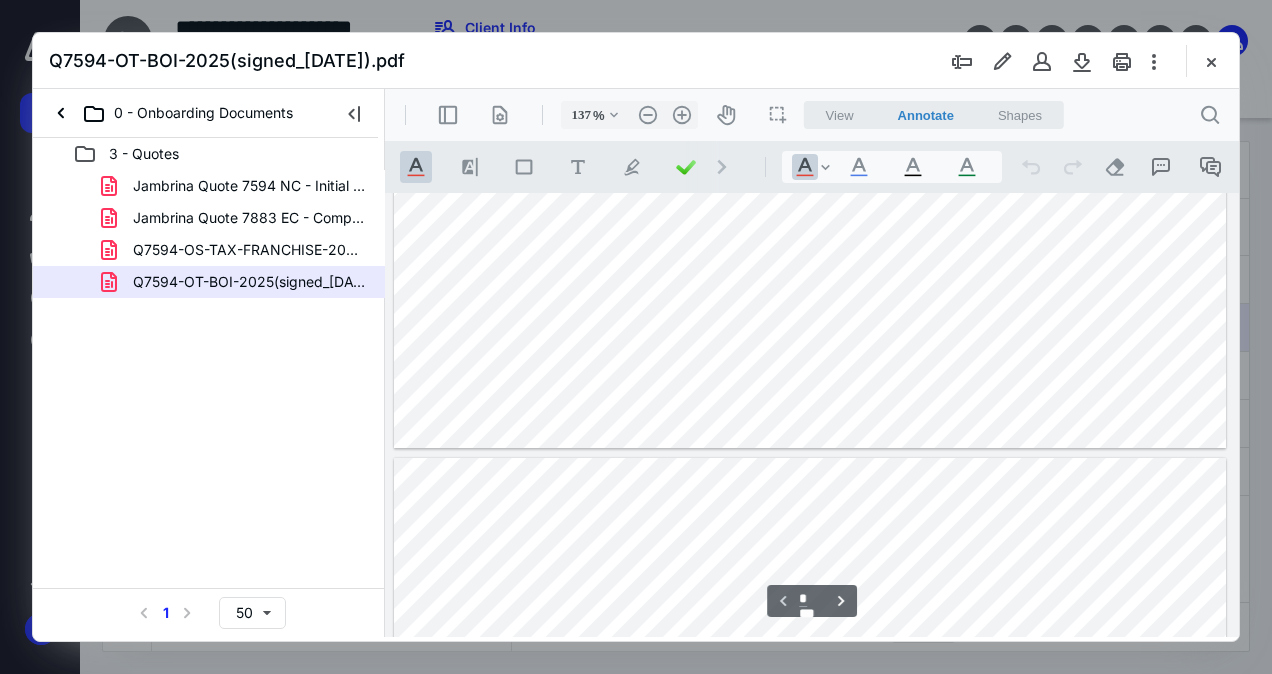 type on "*" 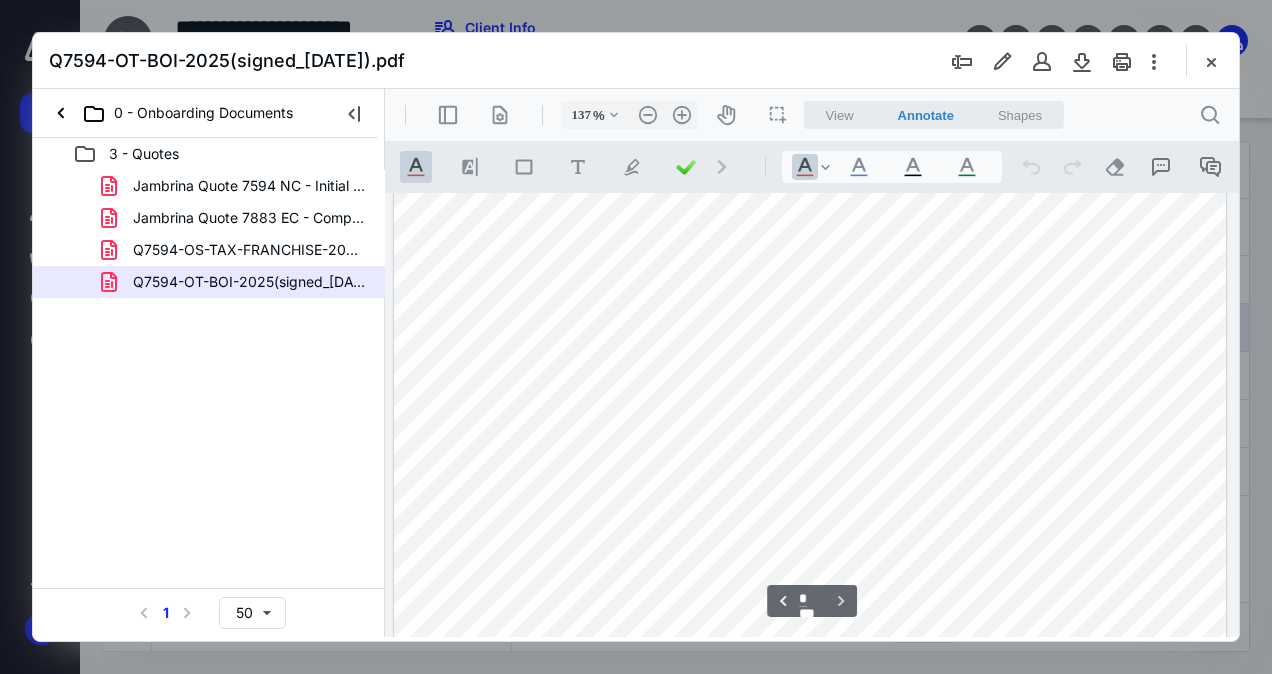 scroll, scrollTop: 1553, scrollLeft: 0, axis: vertical 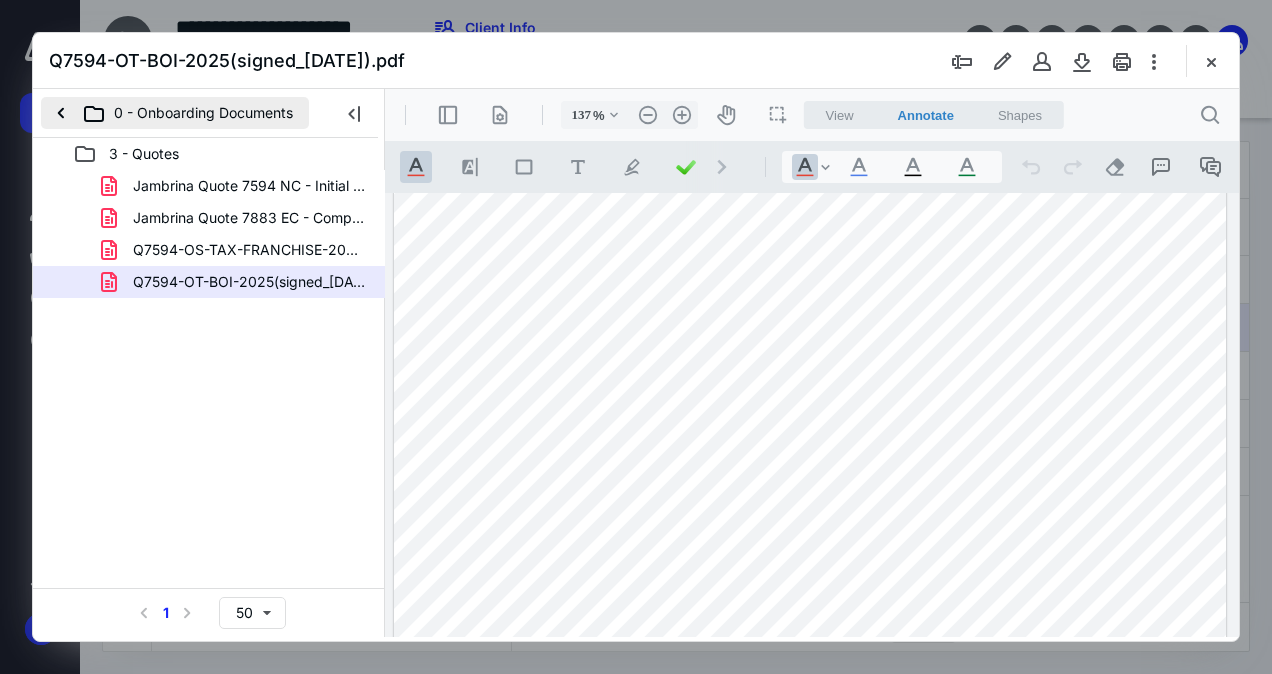 click on "0 - Onboarding Documents" at bounding box center [175, 113] 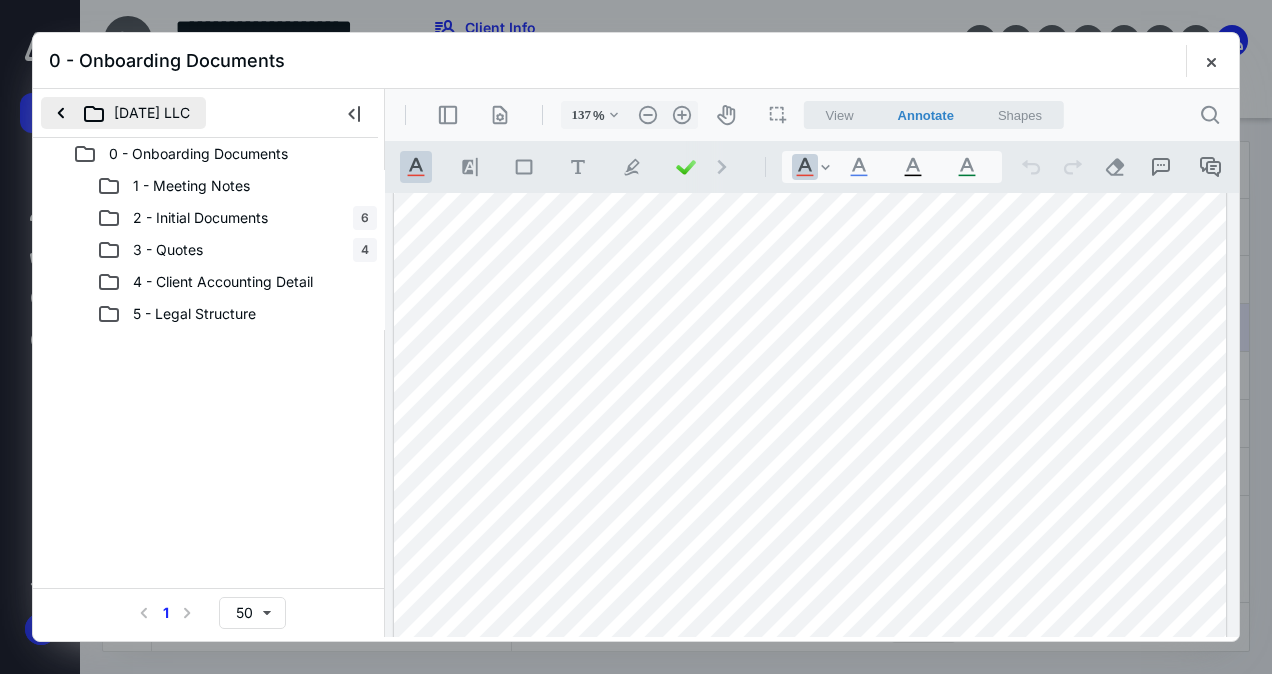 click on "[DATE] LLC" at bounding box center (123, 113) 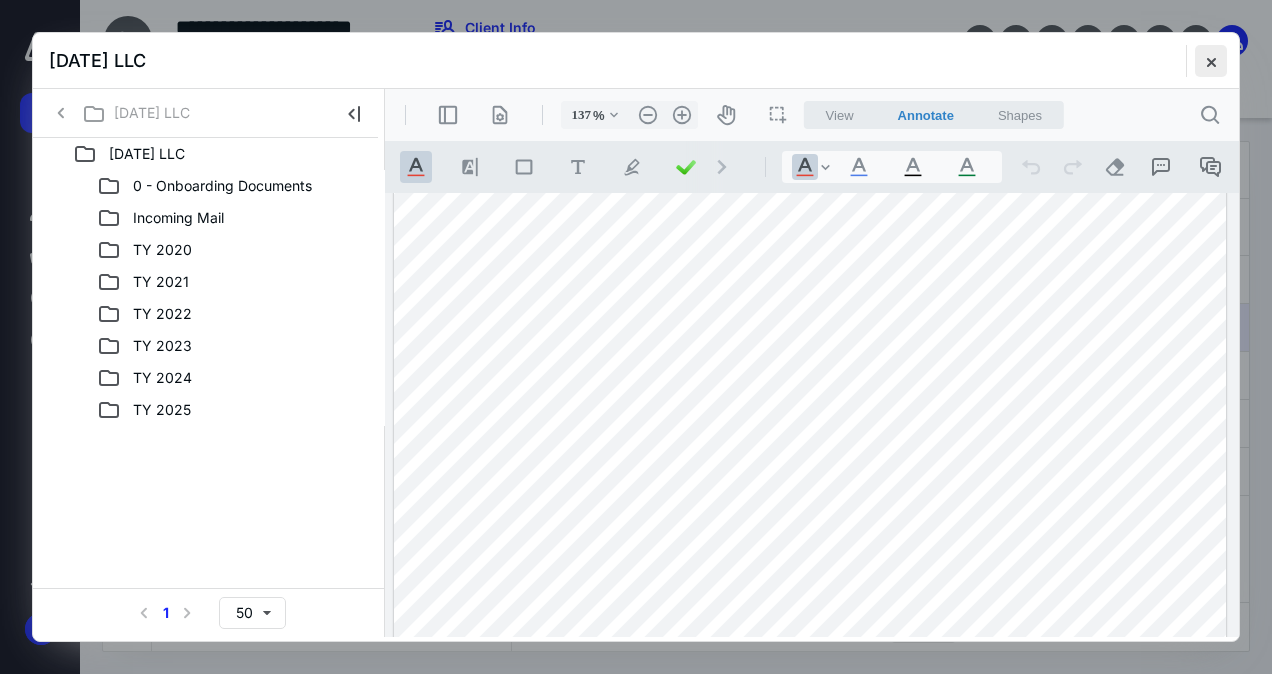 click at bounding box center (1211, 61) 